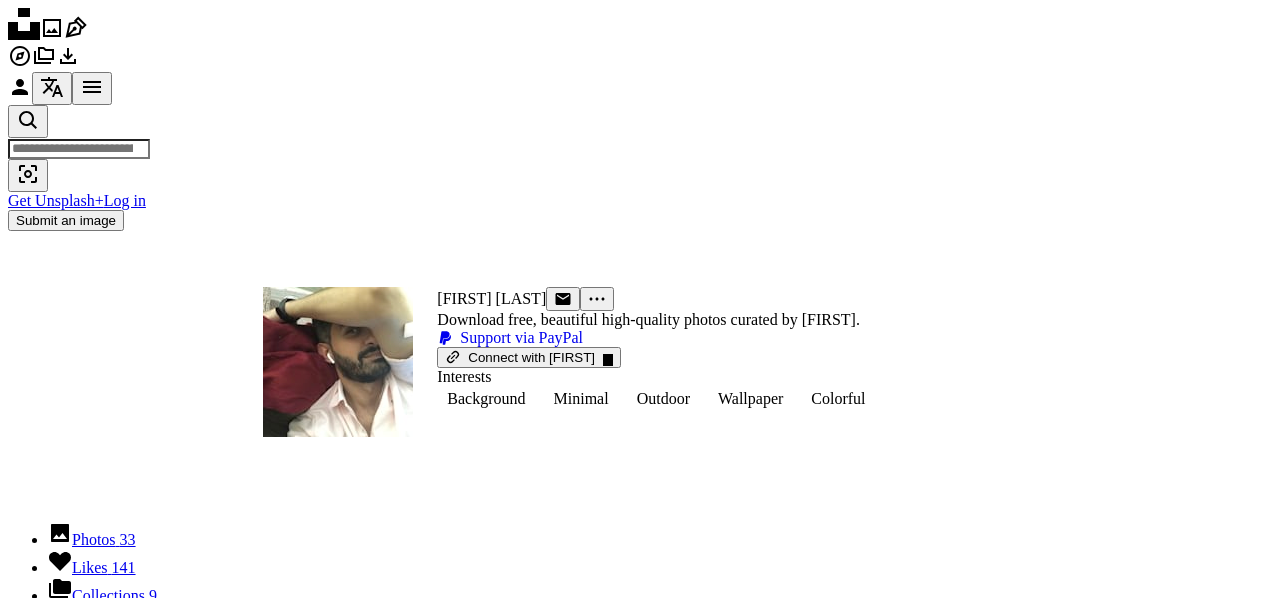 scroll, scrollTop: 0, scrollLeft: 0, axis: both 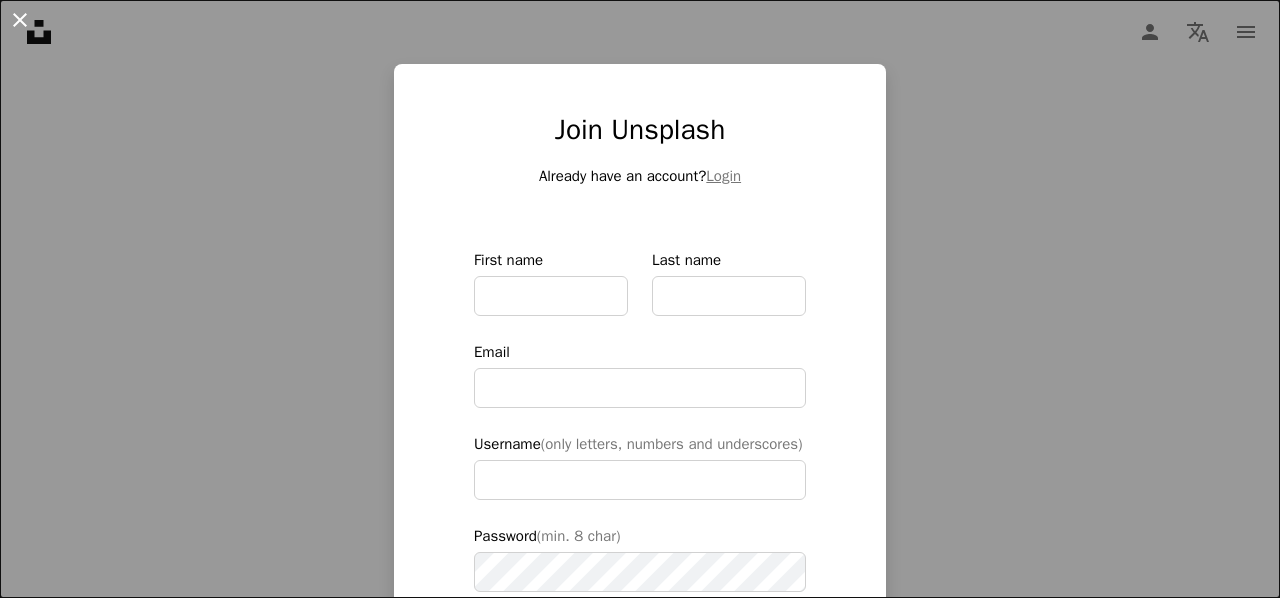click on "An X shape" at bounding box center (20, 20) 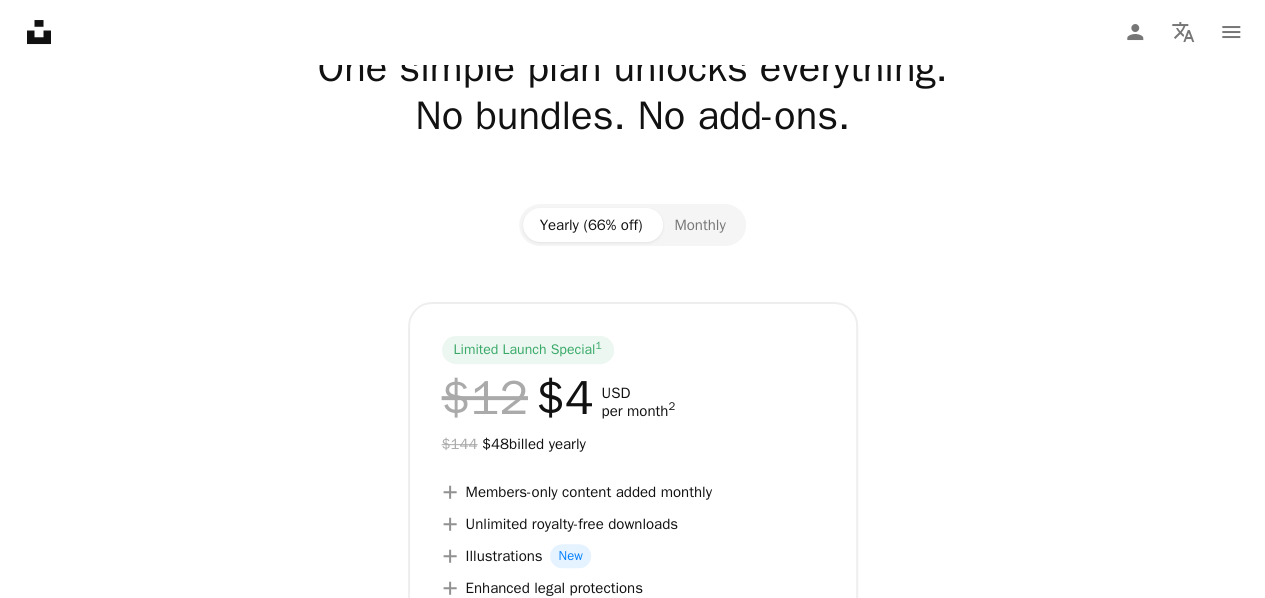 scroll, scrollTop: 0, scrollLeft: 0, axis: both 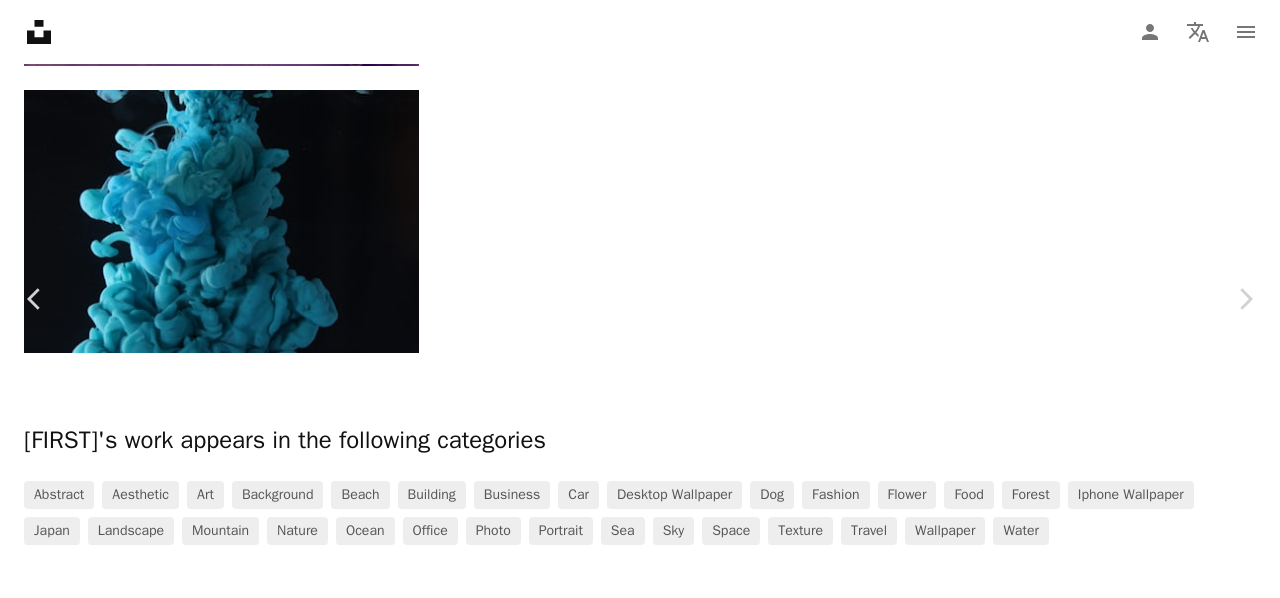 click on "An X shape Chevron left Chevron right Pawel Czerwinski pawel_czerwinski A heart A plus sign Edit image   Plus sign for Unsplash+ Download free Chevron down Zoom in Views 2,016,771 Downloads 16,297 Featured in Photos ,  Wallpapers A forward-right arrow Share Info icon Info More Actions 3D render (Blender 3.1) Calendar outlined Published on  March 27, 2022 Safety Free to use under the  Unsplash License abstract texture dark pattern light fire orange wallpapers render backgrounds flame dust glow blender particle cgi glowing wallpaper art green Free stock photos Browse premium related images on iStock  |  Save 20% with code UNSPLASH20 View more on iStock  ↗ Related images A heart A plus sign Pawel Czerwinski Arrow pointing down A heart A plus sign Pawel Czerwinski Arrow pointing down A heart A plus sign Pawel Czerwinski Arrow pointing down A heart A plus sign Susan Wilkinson Available for hire A checkmark inside of a circle Arrow pointing down A heart A plus sign Judah Wester Arrow pointing down A heart A heart" at bounding box center (640, 1227) 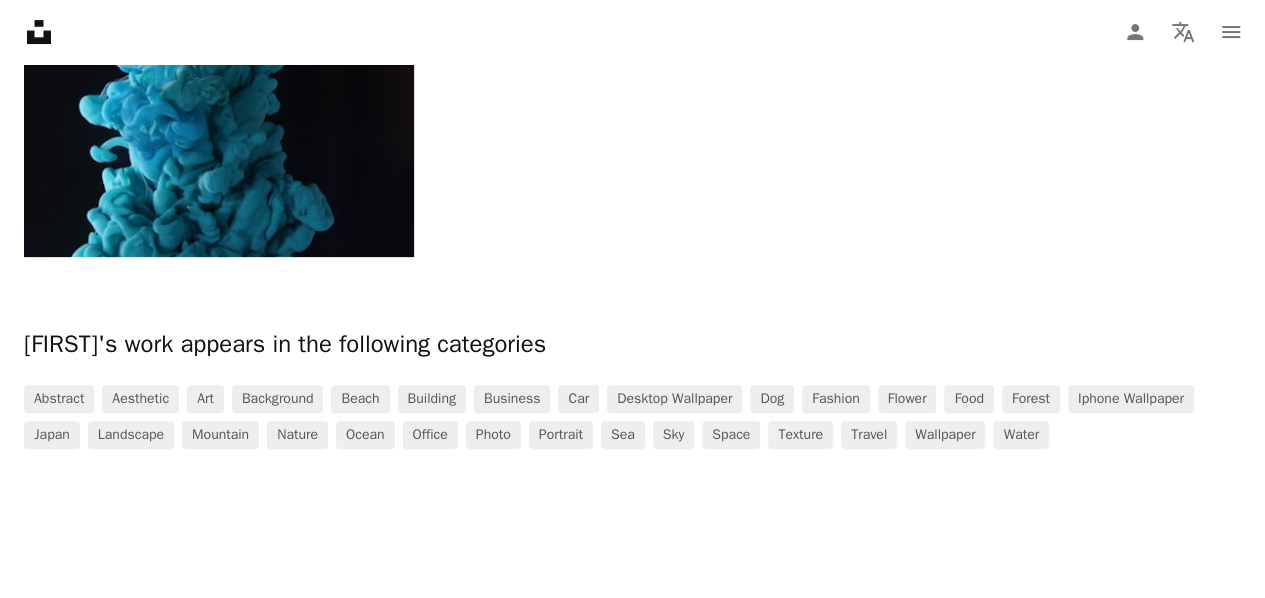 scroll, scrollTop: 4283, scrollLeft: 0, axis: vertical 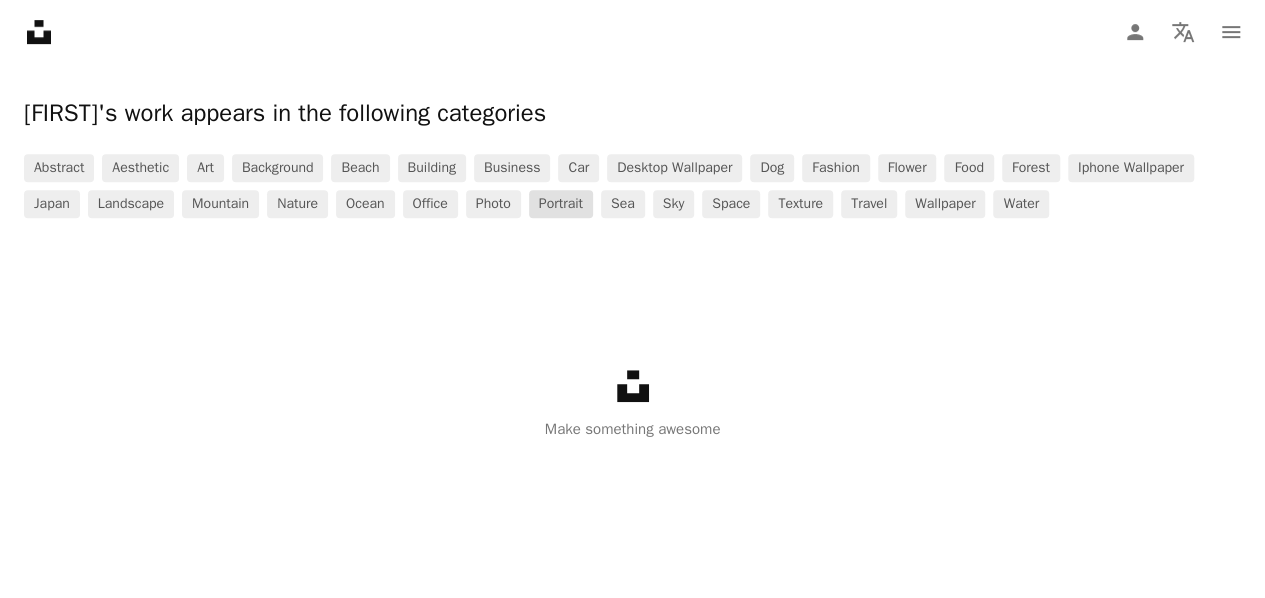 click on "portrait" at bounding box center [561, 204] 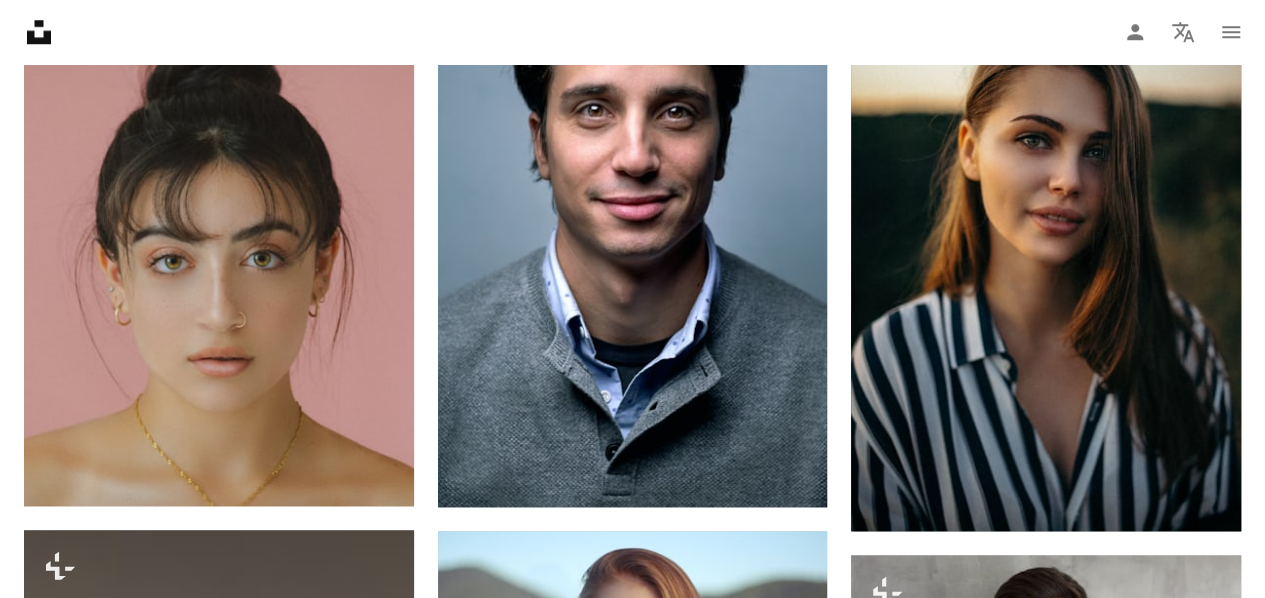 scroll, scrollTop: 0, scrollLeft: 0, axis: both 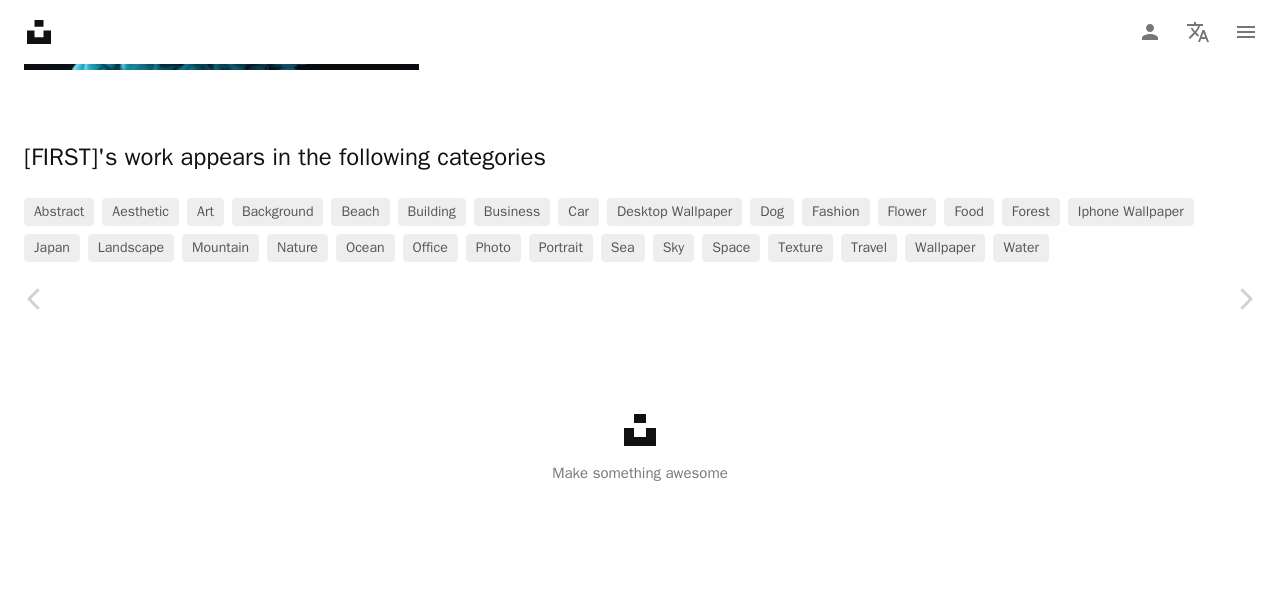 click on "An X shape" at bounding box center (20, 20) 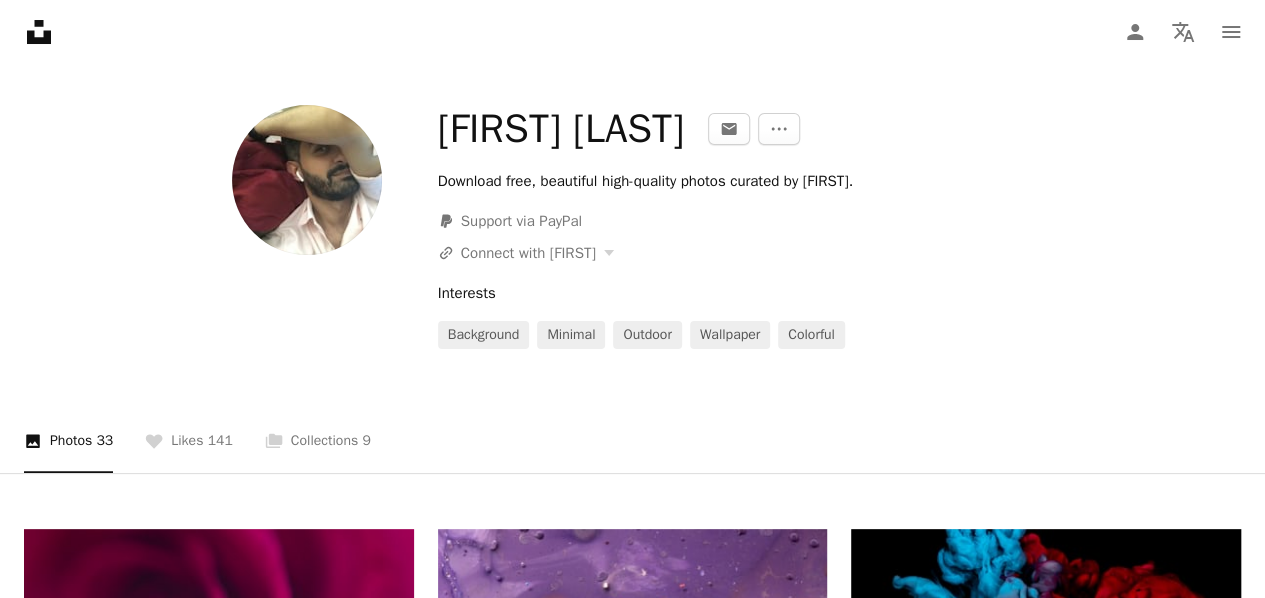 scroll, scrollTop: 0, scrollLeft: 0, axis: both 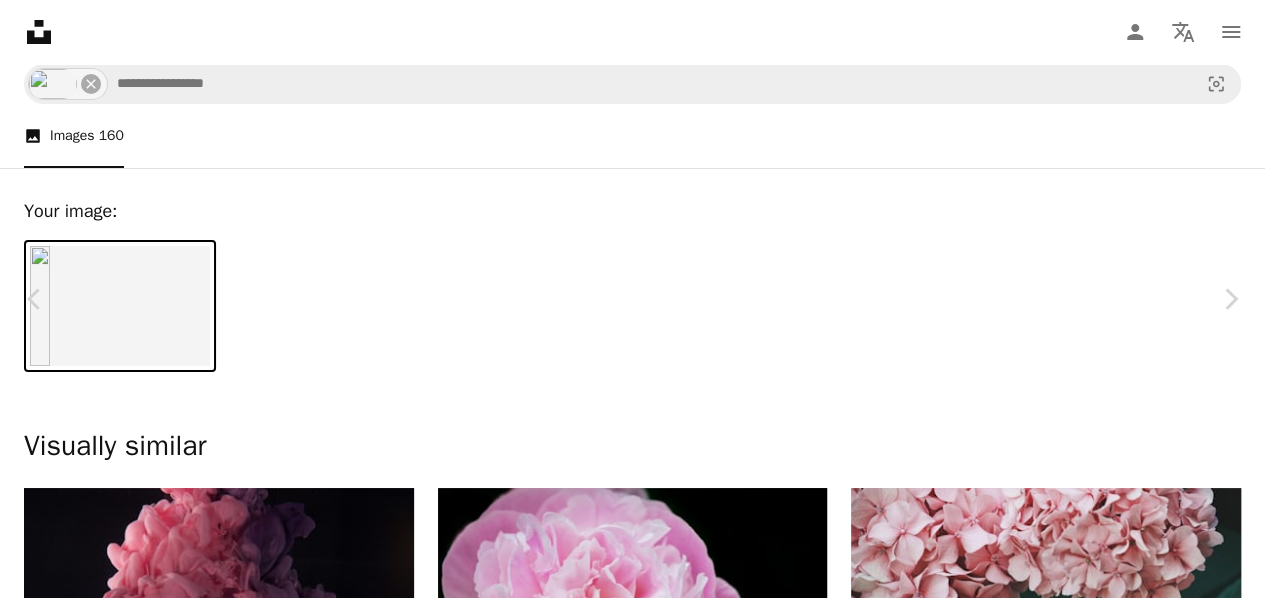 click on "An X shape" at bounding box center (20, 20) 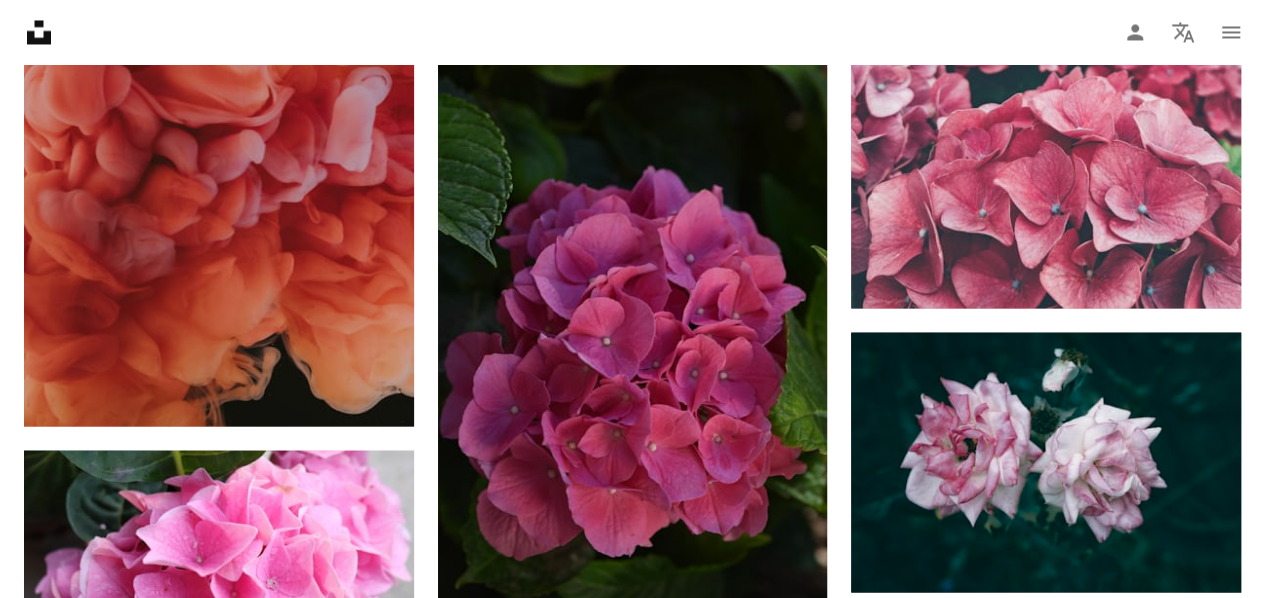 scroll, scrollTop: 6933, scrollLeft: 0, axis: vertical 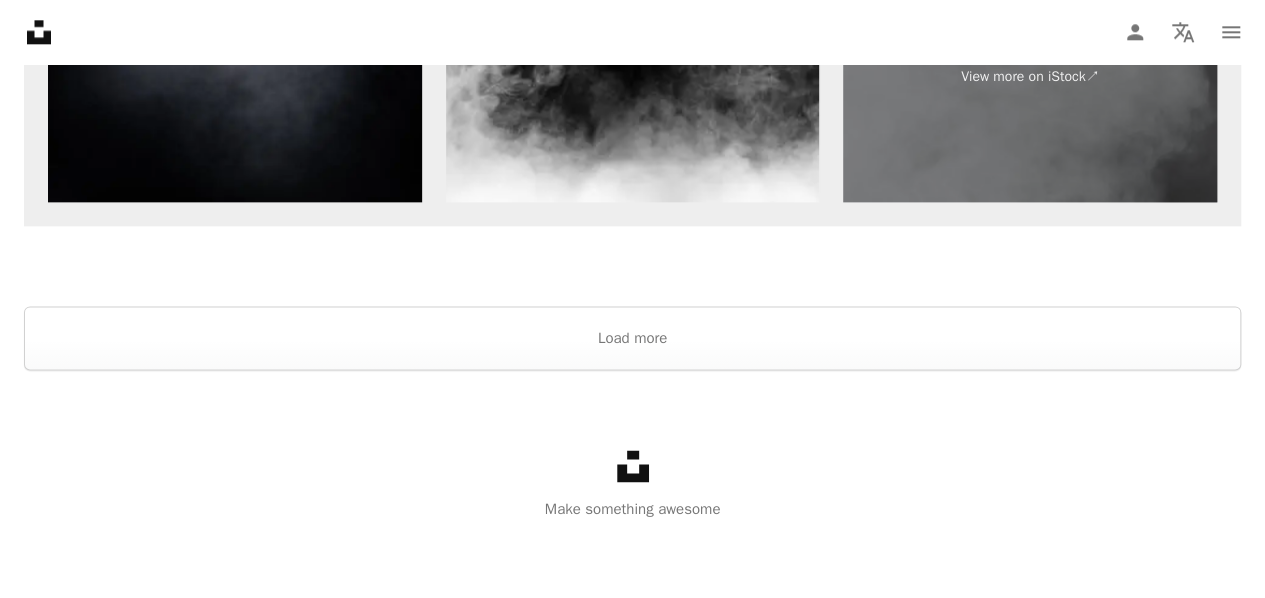 click on "Unsplash logo Make something awesome" at bounding box center [632, 485] 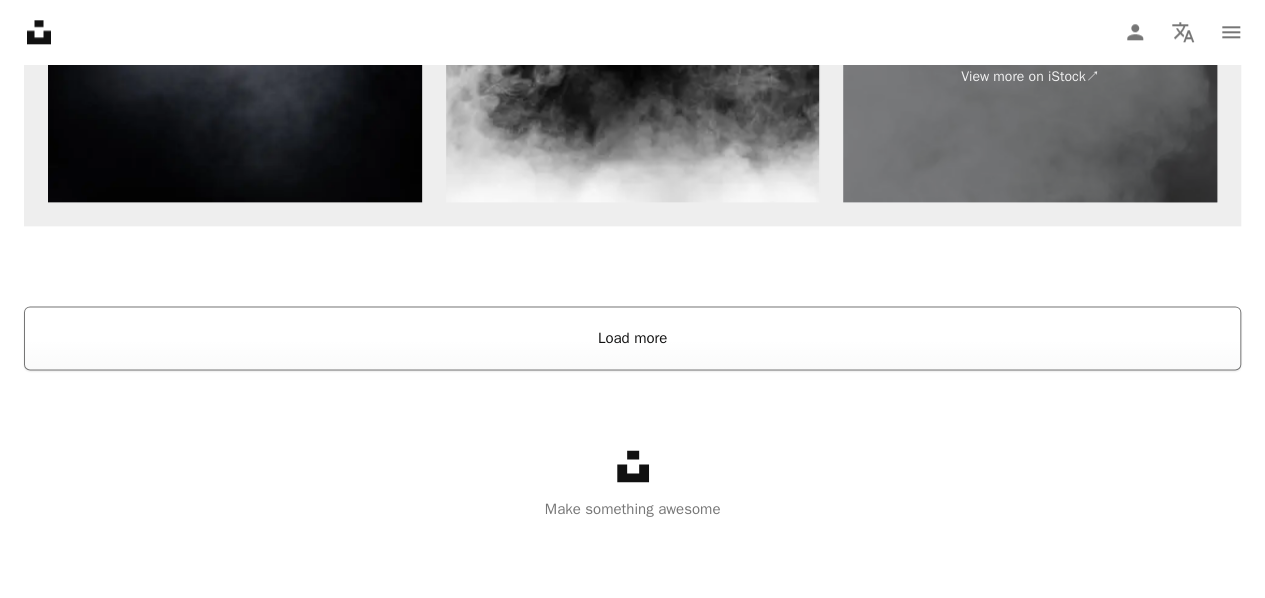 click on "Load more" at bounding box center (632, 338) 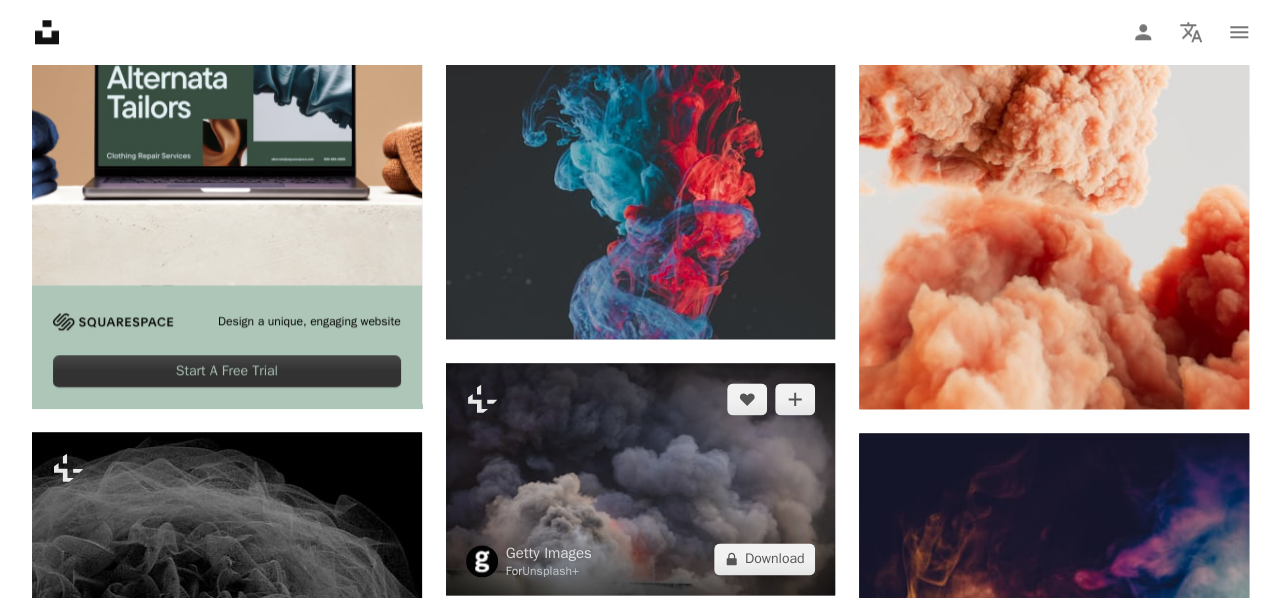 scroll, scrollTop: 4731, scrollLeft: 0, axis: vertical 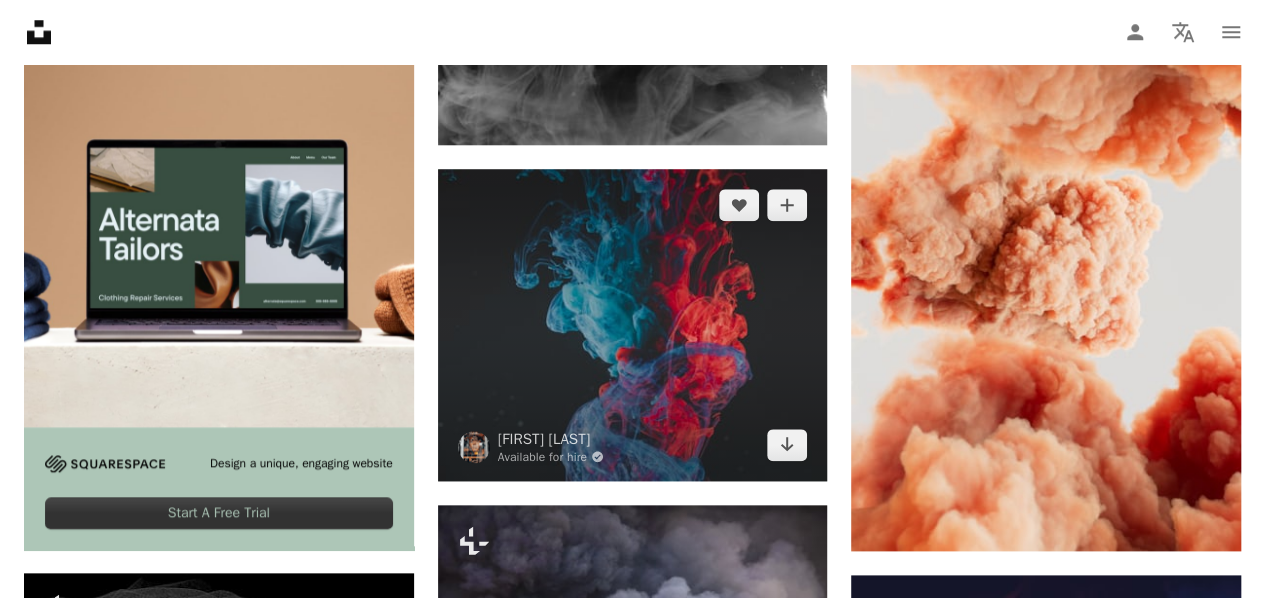 click at bounding box center [633, 325] 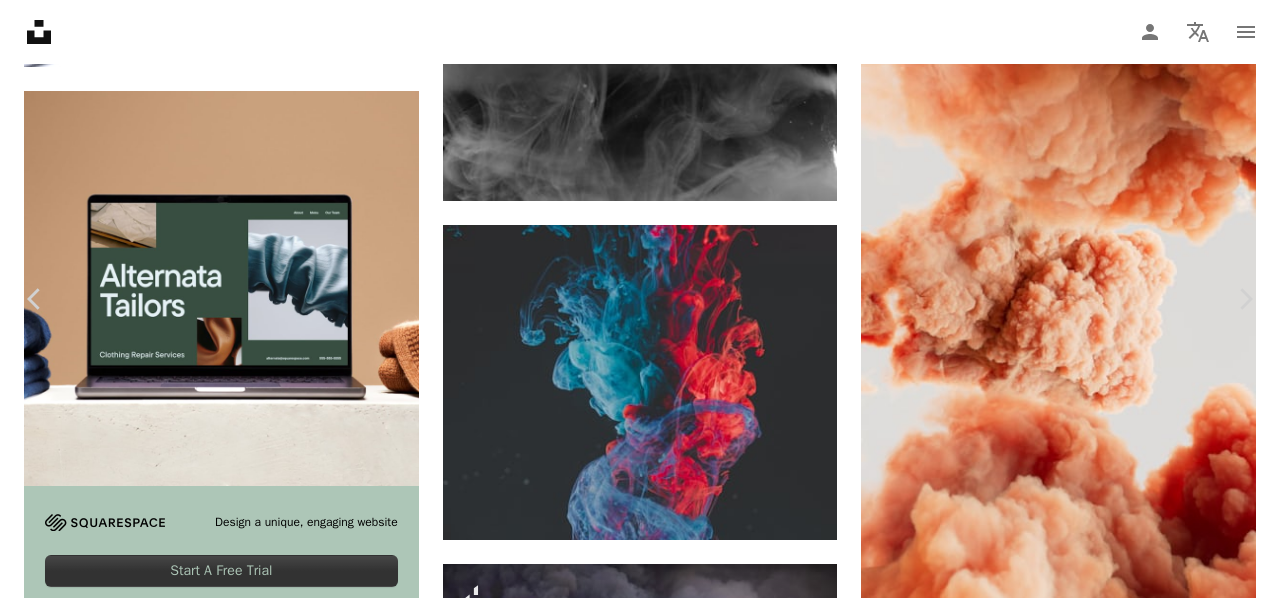scroll, scrollTop: 1066, scrollLeft: 0, axis: vertical 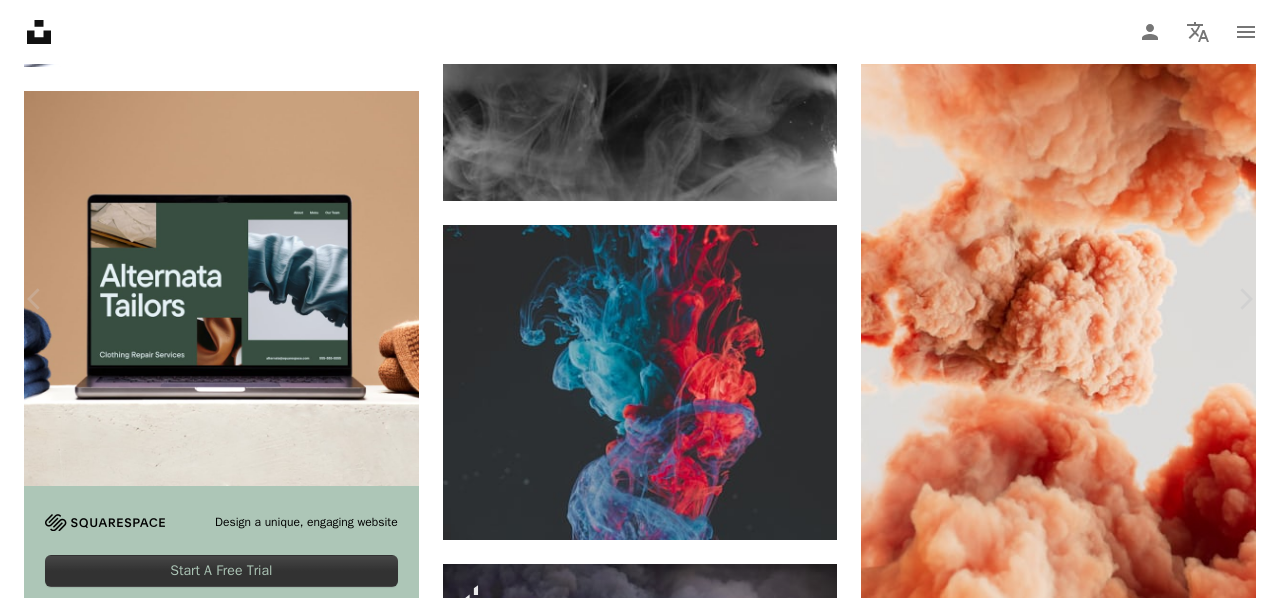 click at bounding box center [999, 6441] 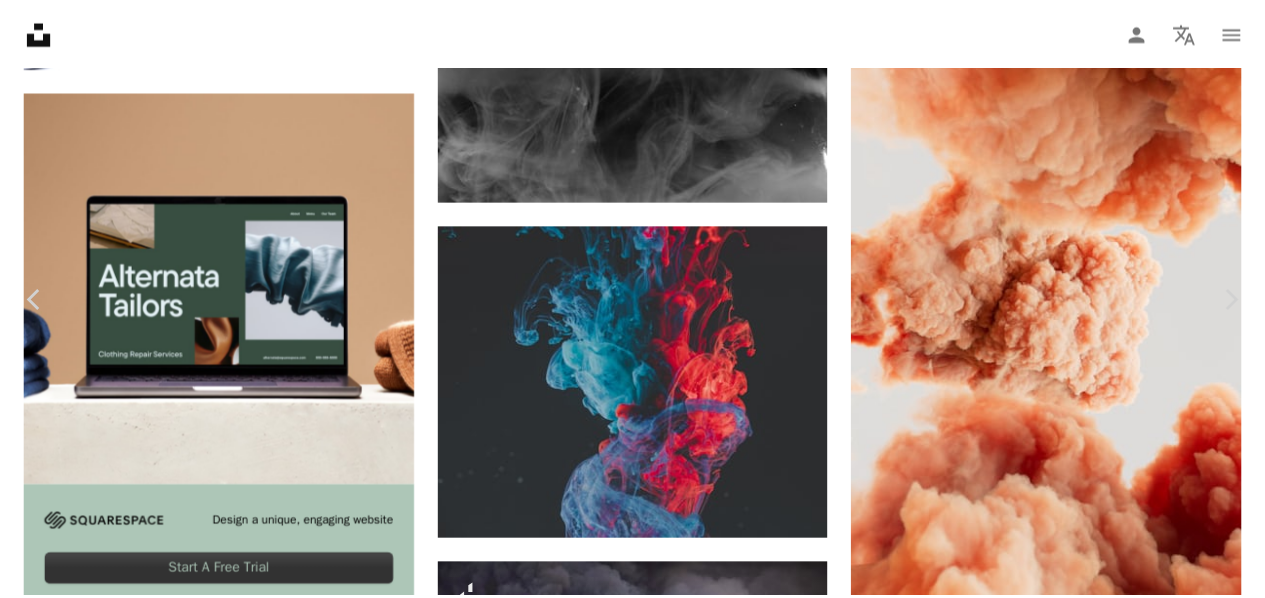 scroll, scrollTop: 400, scrollLeft: 0, axis: vertical 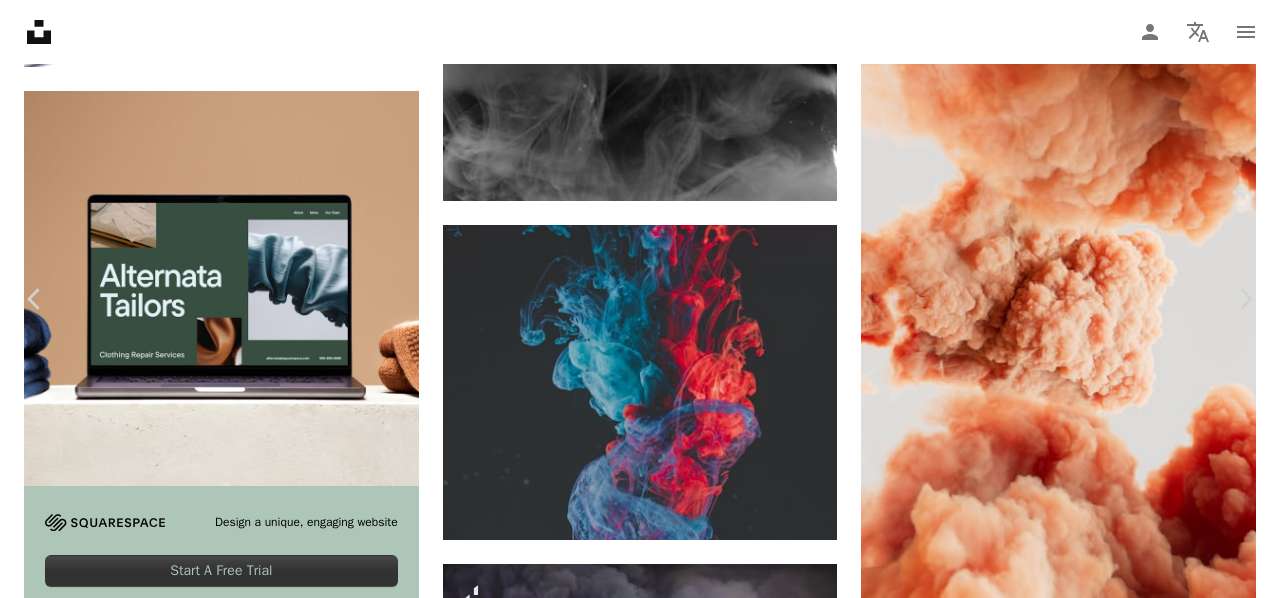 click on "An X shape Chevron left Chevron right Pawel Czerwinski pawel_czerwinski A heart A plus sign Edit image   Plus sign for Unsplash+ Download free Chevron down Zoom in Views 1,945,158 Downloads 15,301 Featured in Photos ,  Paint Clouds A forward-right arrow Share Info icon Info More Actions Calendar outlined Published on  May 8, 2021 Camera Canon, EOS 77D Safety Free to use under the  Unsplash License wallpaper background abstract texture splash pattern cloud color colorful paint liquid experimental colourful ink vibrant fluid acrylic flowing sea animal HD Wallpapers Browse premium related images on iStock  |  Save 20% with code UNSPLASH20 View more on iStock  ↗ Related images A heart A plus sign Solen Feyissa Arrow pointing down A heart A plus sign Pawel Czerwinski Arrow pointing down A heart A plus sign Pawel Czerwinski Arrow pointing down Plus sign for Unsplash+ A heart A plus sign Curated Lifestyle For  Unsplash+ A lock   Download A heart A plus sign Bilal O. Arrow pointing down A heart A plus sign A heart" at bounding box center [640, 6558] 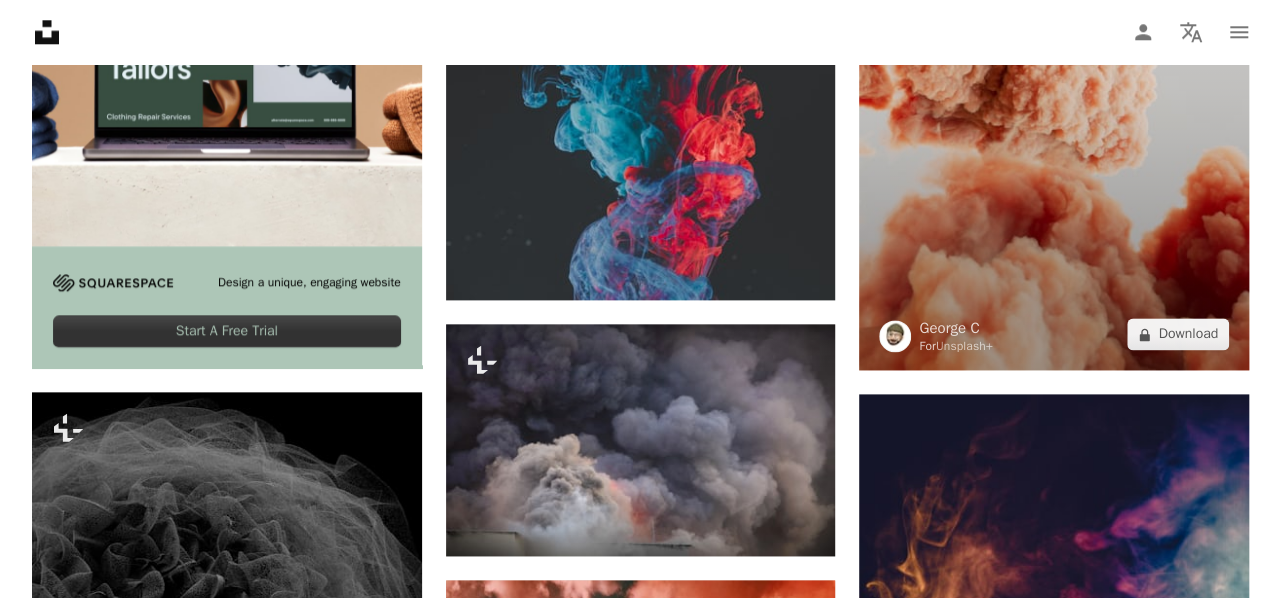 scroll, scrollTop: 4998, scrollLeft: 0, axis: vertical 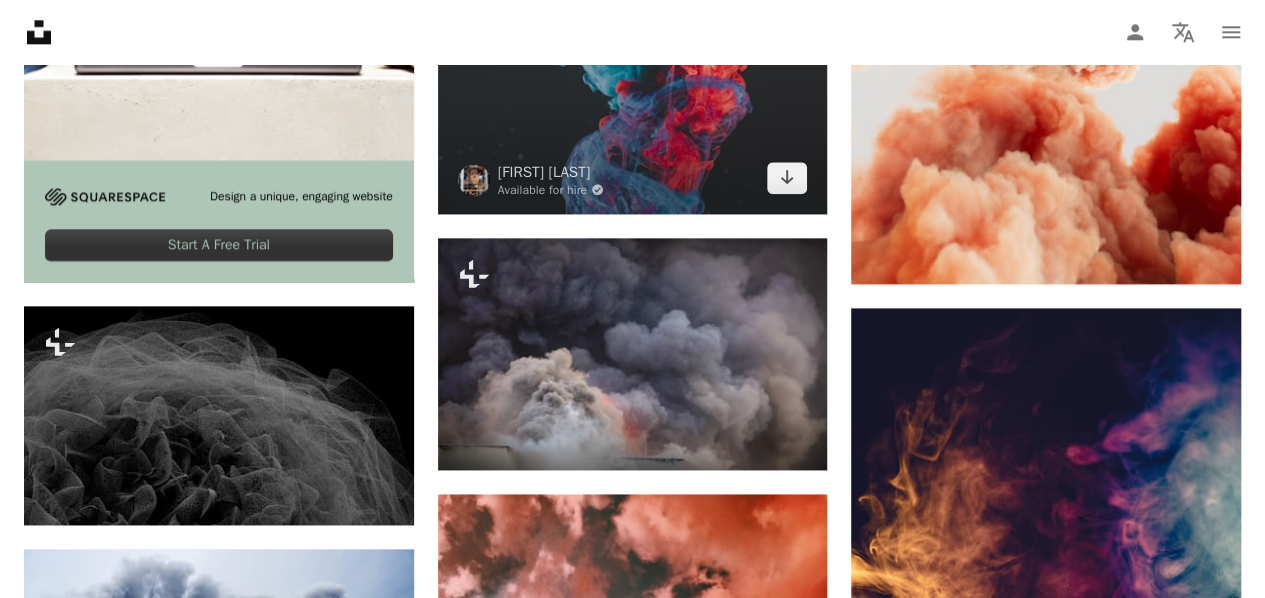 click at bounding box center (633, 58) 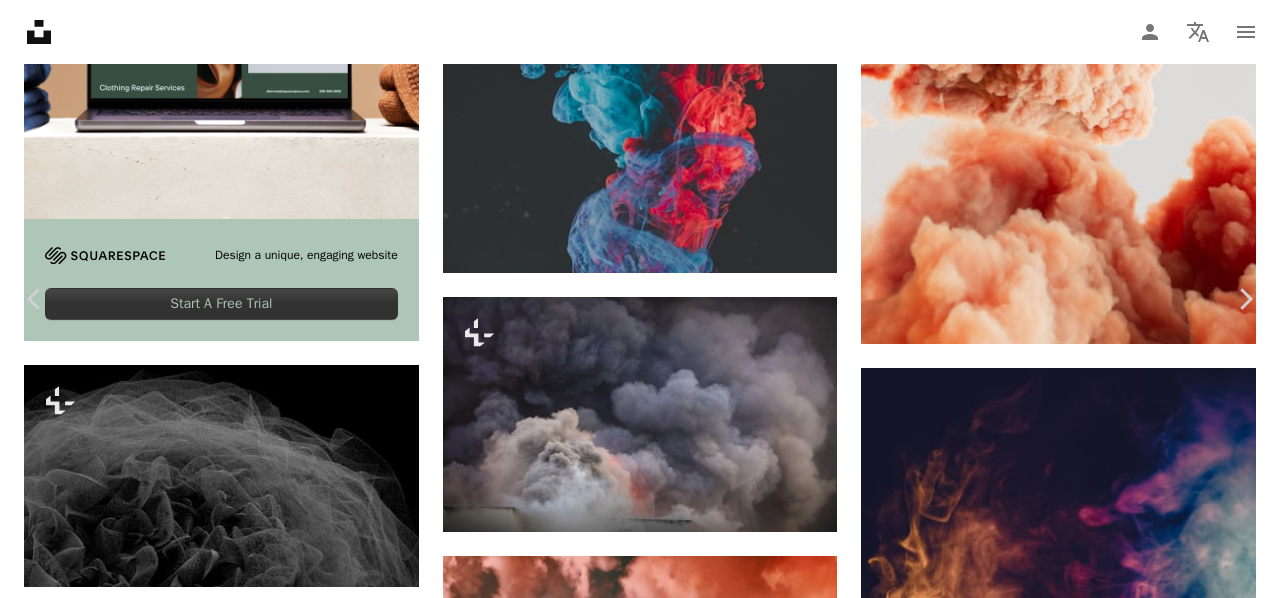 scroll, scrollTop: 4133, scrollLeft: 0, axis: vertical 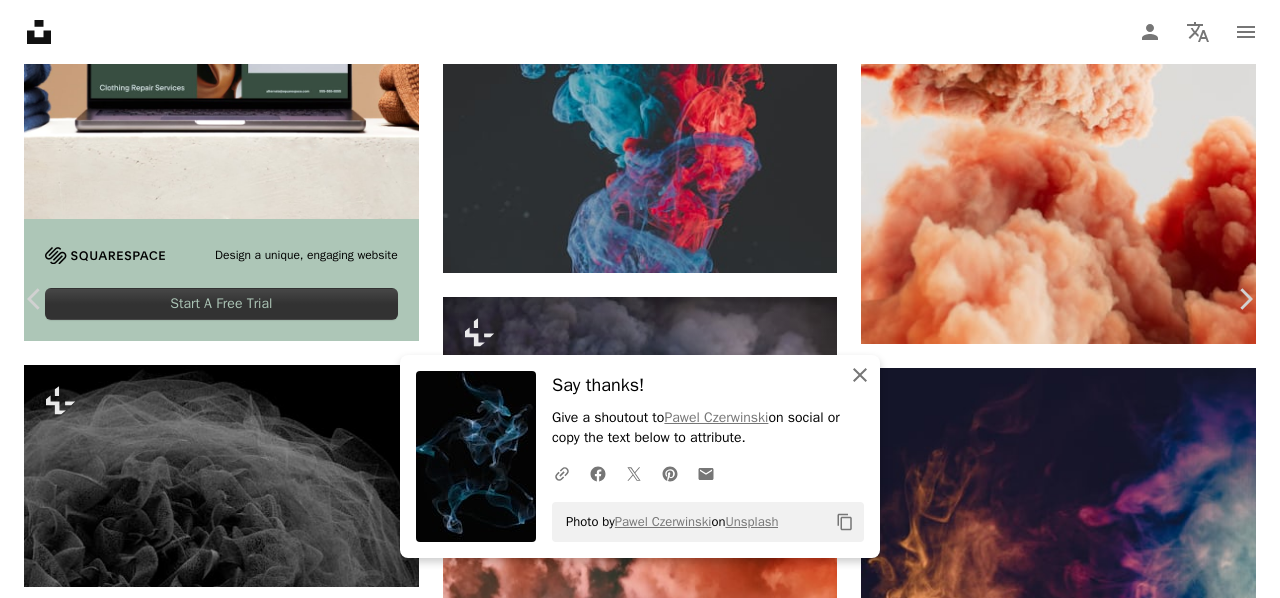 click on "An X shape" 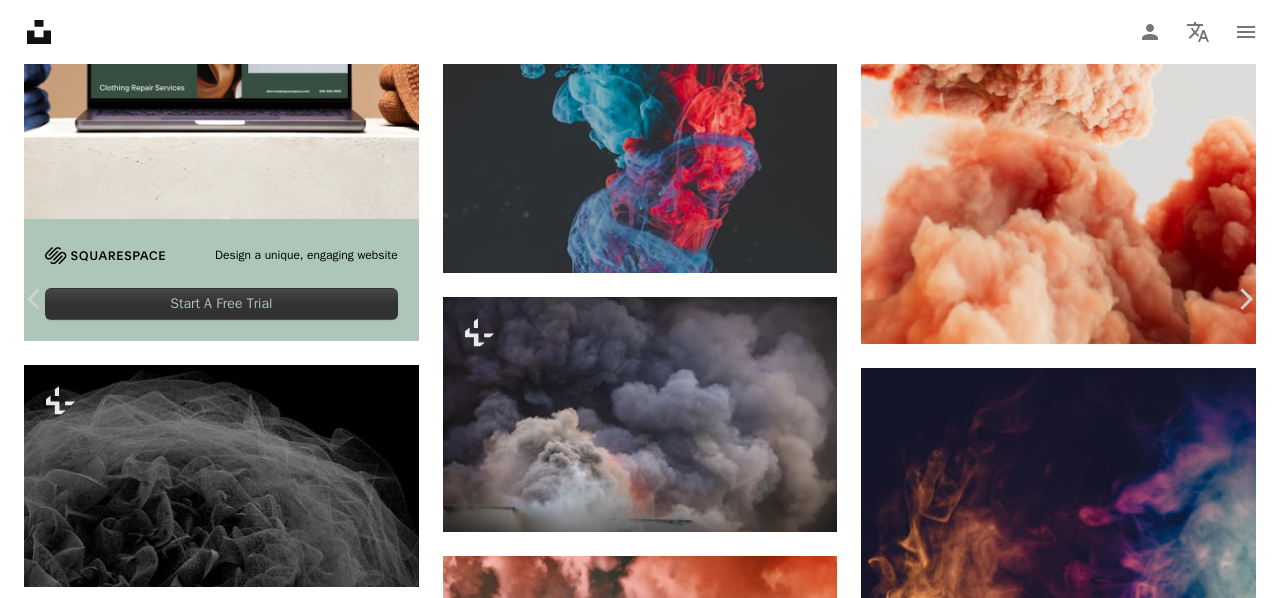 scroll, scrollTop: 788, scrollLeft: 0, axis: vertical 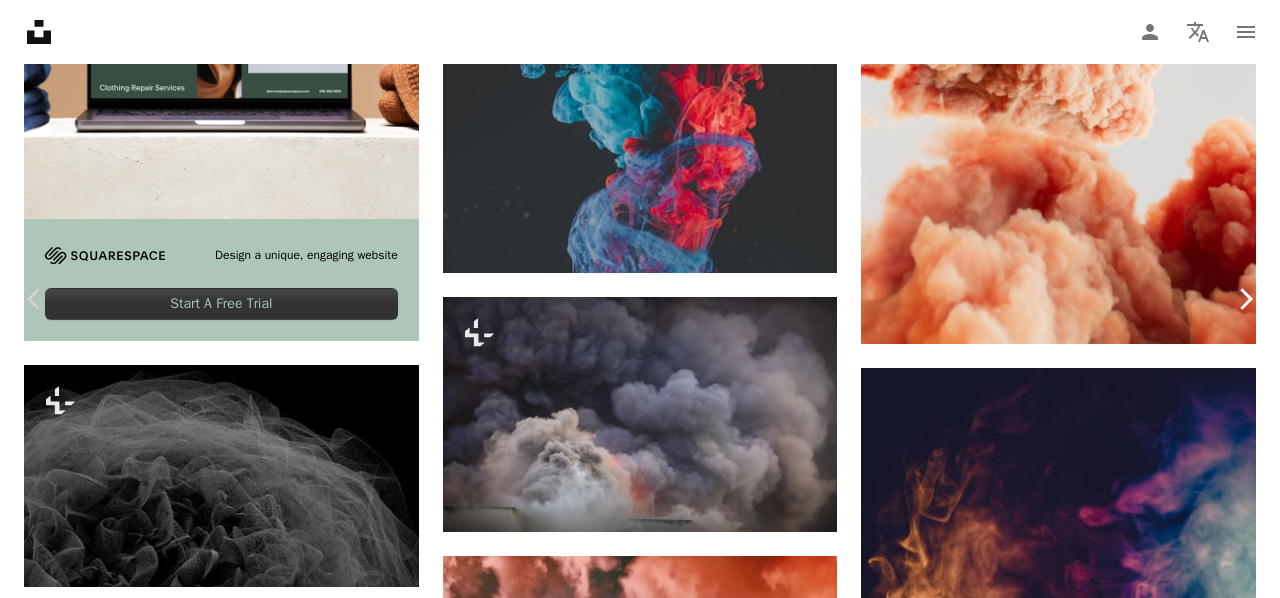 click on "Chevron right" at bounding box center (1245, 299) 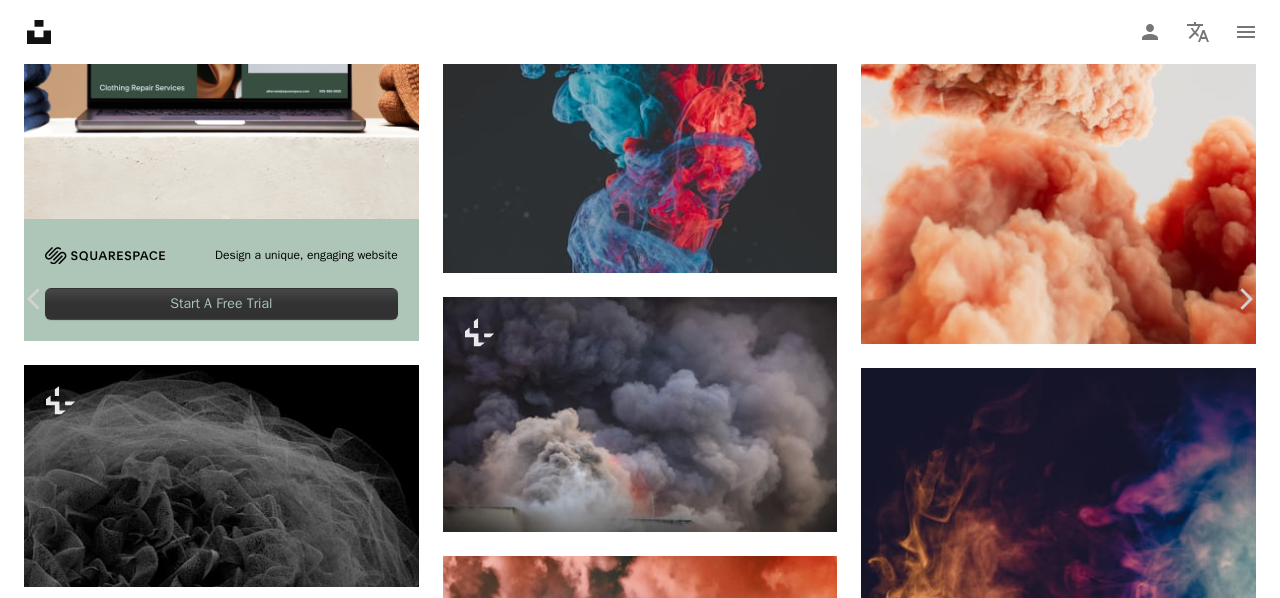 click on "An X shape Chevron left Chevron right Carla Nicolas Dominguez carlis_2010 A heart A plus sign Edit image   Plus sign for Unsplash+ Download free Chevron down Zoom in Views 12,524 Downloads 181 A forward-right arrow Share Info icon Info More Actions Calendar outlined Published on  February 11, 2023 Safety Free to use under the  Unsplash License flower sea animal rose baby purple outdoors sea life reef Backgrounds Browse premium related images on iStock  |  Save 20% with code UNSPLASH20 View more on iStock  ↗ Related images A heart A plus sign Grace T Arrow pointing down A heart A plus sign Pawel Czerwinski Arrow pointing down A heart A plus sign Solen Feyissa Arrow pointing down Plus sign for Unsplash+ A heart A plus sign Alex Shuper For  Unsplash+ A lock   Download A heart A plus sign Bilal O. Arrow pointing down A heart A plus sign Max Kleinen Arrow pointing down A heart A plus sign Lucas K Available for hire A checkmark inside of a circle Arrow pointing down A heart A plus sign engin akyurt A heart For" at bounding box center [640, 6291] 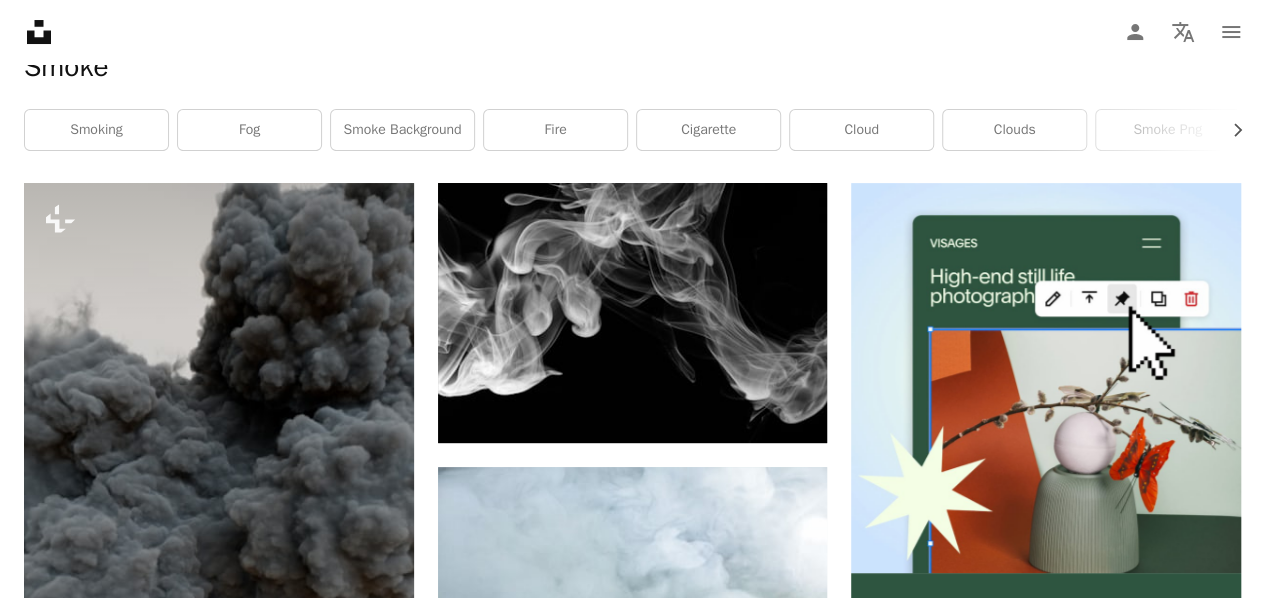 scroll, scrollTop: 0, scrollLeft: 0, axis: both 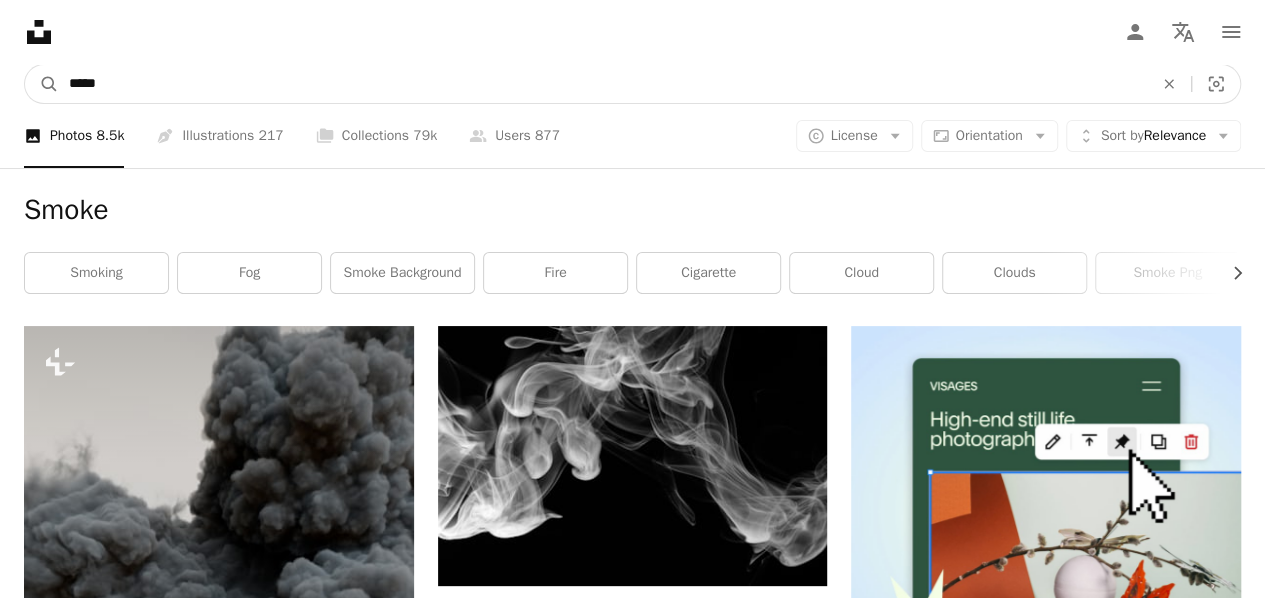 click on "*****" at bounding box center (603, 84) 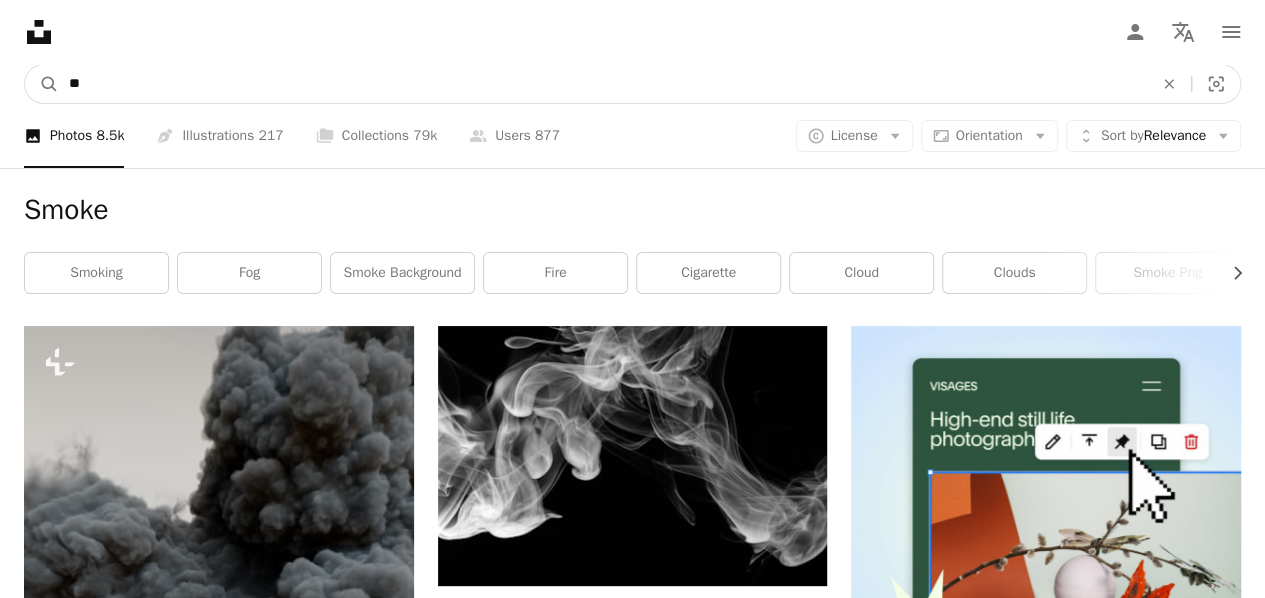 type on "*" 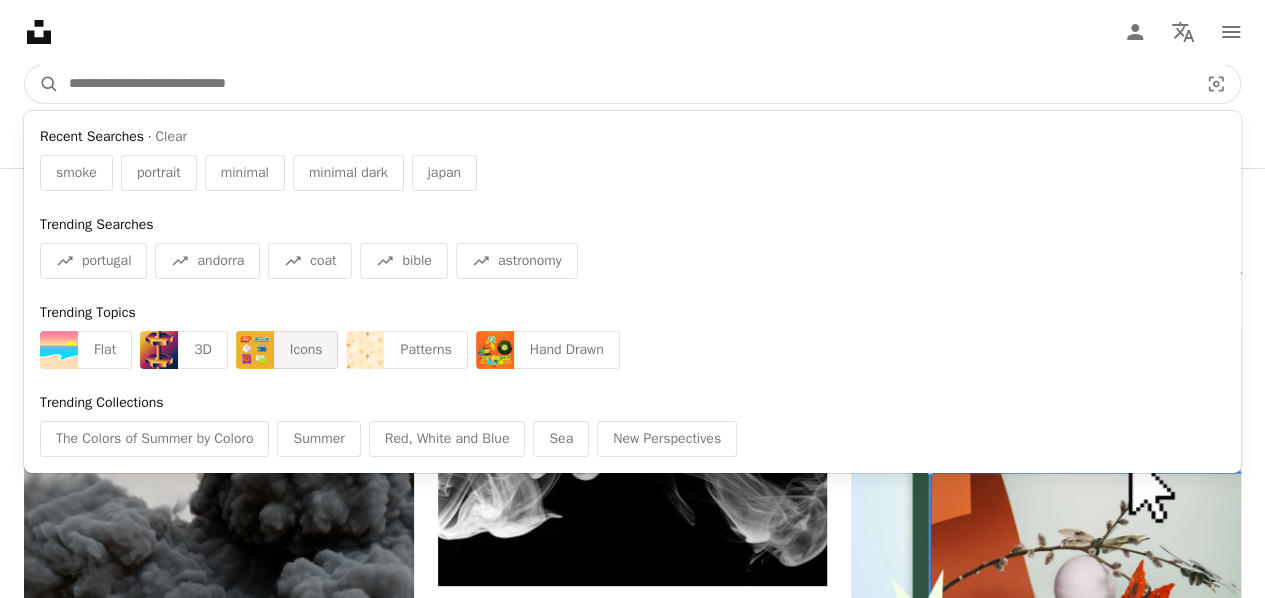 type 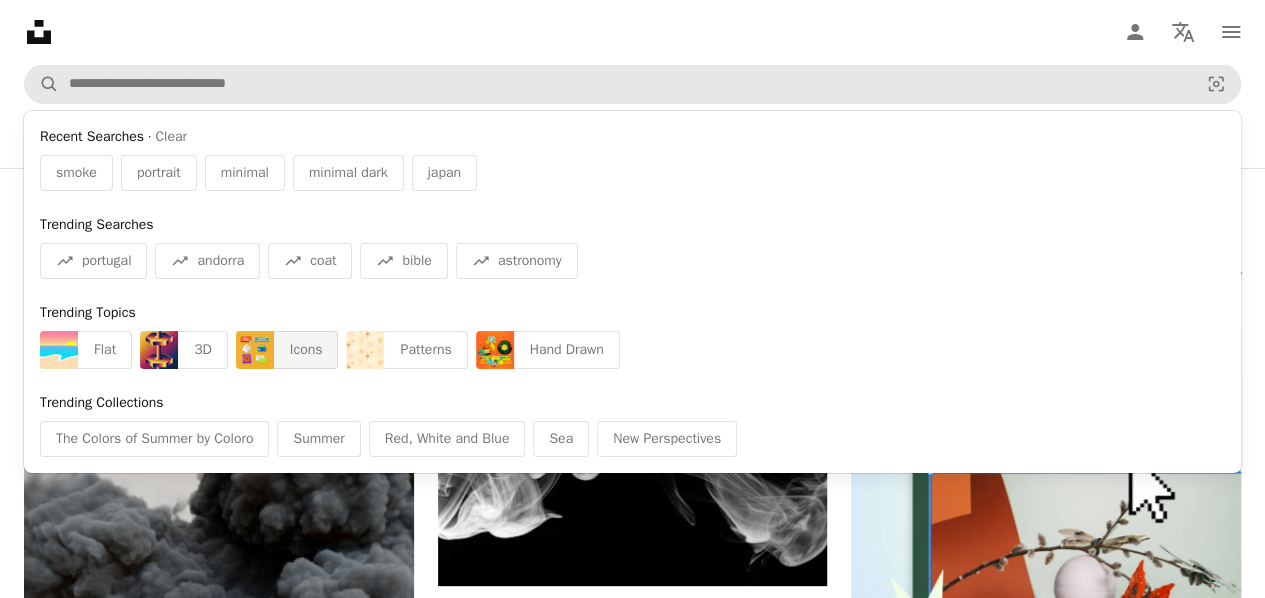 click at bounding box center [255, 350] 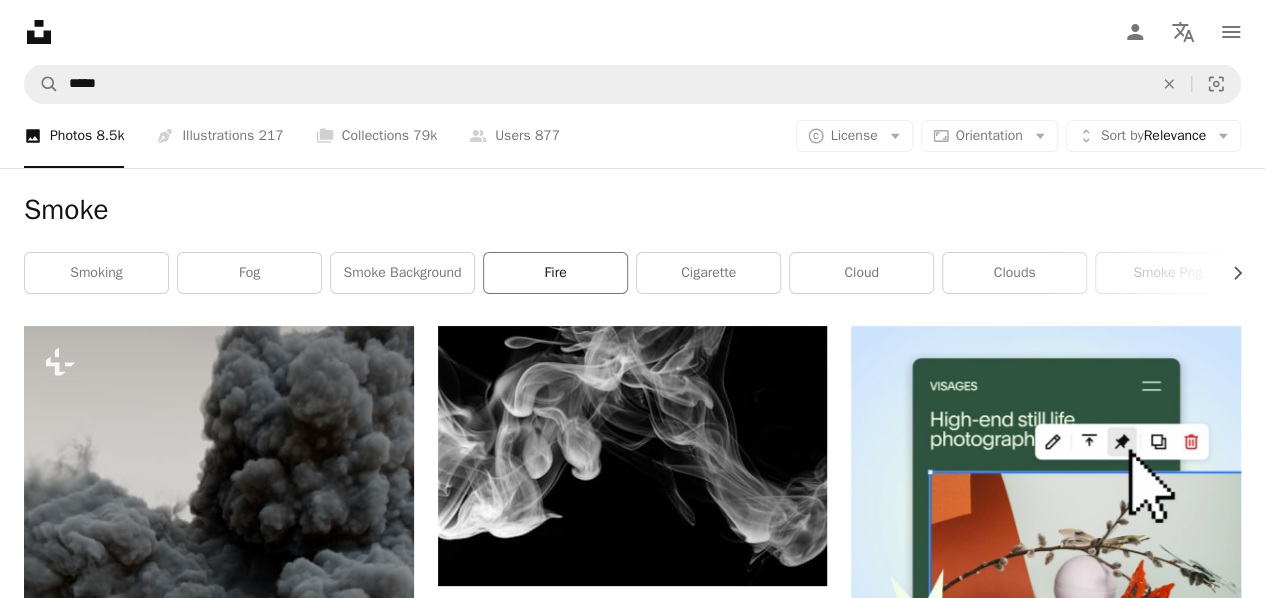 click on "fire" at bounding box center (555, 273) 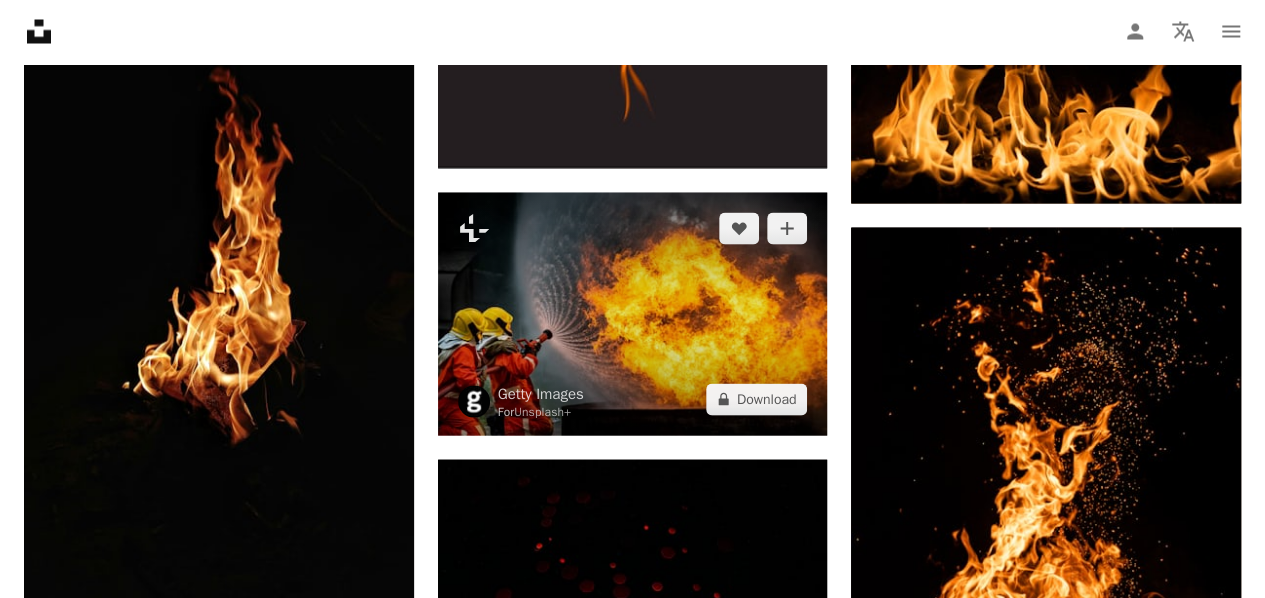 scroll, scrollTop: 1866, scrollLeft: 0, axis: vertical 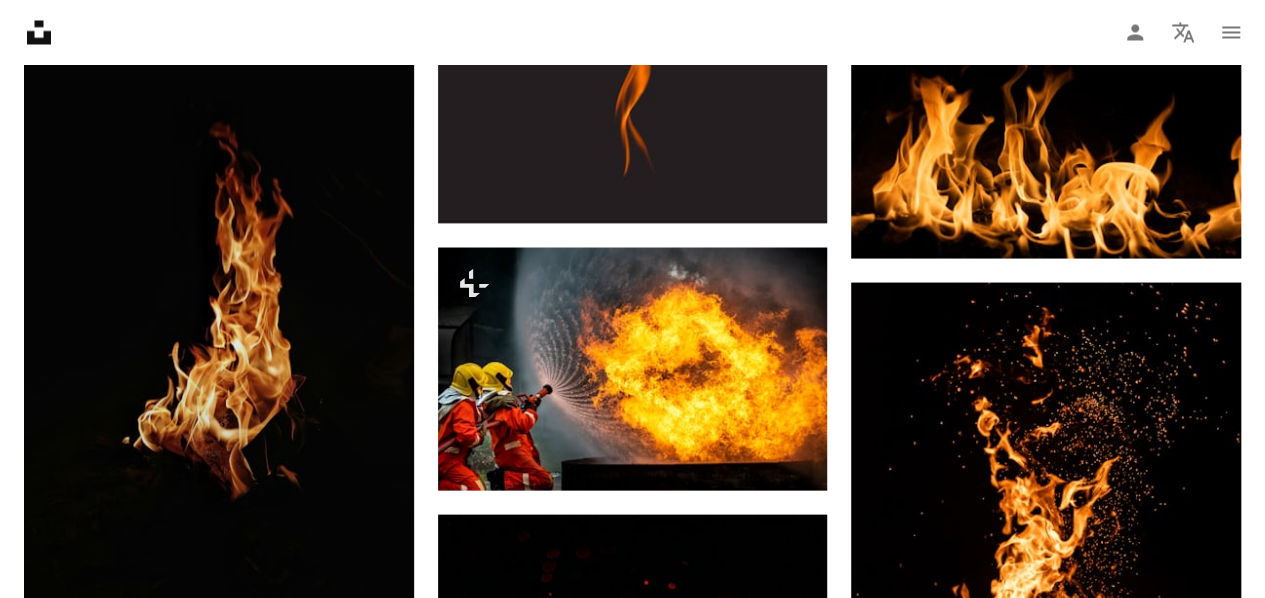 click at bounding box center (219, 320) 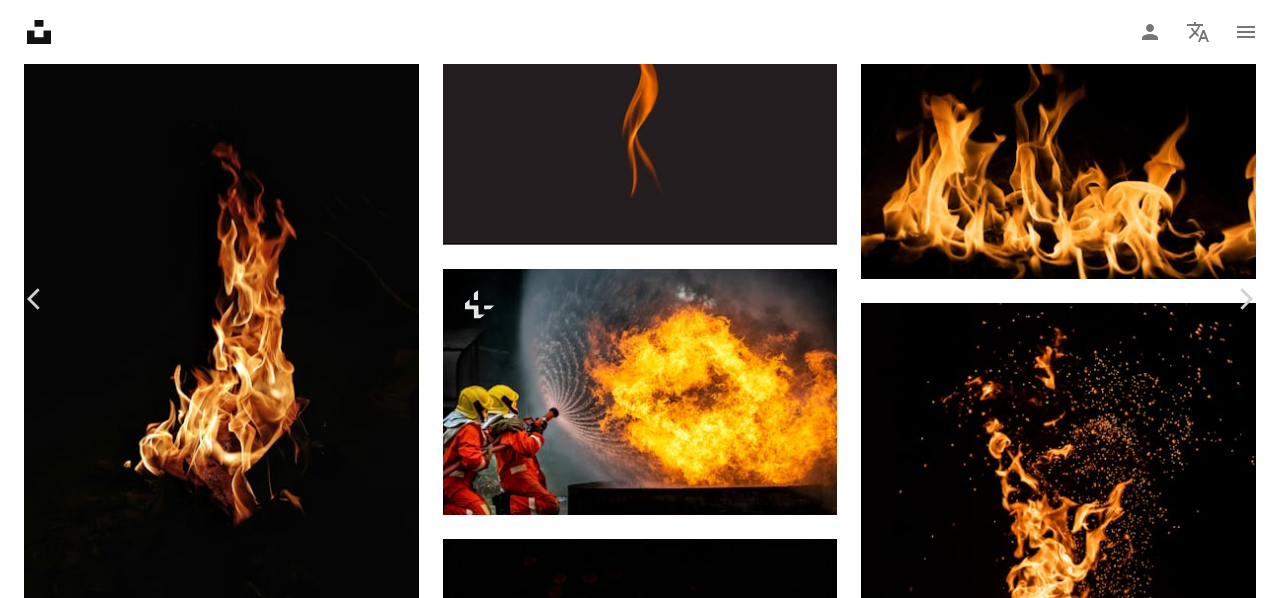 click on "An X shape Chevron left Chevron right Chirag Nayak photografi_chi A heart A plus sign Edit image   Plus sign for Unsplash+ Download free Chevron down Zoom in Views 13,886,384 Downloads 254,380 A forward-right arrow Share Info icon Info More Actions A map marker Unnamed Road, Bhiura, Uttar Pradesh 223223, India Calendar outlined Published on  December 30, 2018 Camera OnePlus, ONEPLUS A5000 Safety Free to use under the  Unsplash License fire wallpaper fire background fire flame texture india fire brown flame bonfire elements unnamed road Public domain images Browse premium related images on iStock  |  Save 20% with code UNSPLASH20 View more on iStock  ↗ Related images A heart A plus sign Mayur Sharma Arrow pointing down A heart A plus sign Kevin Wang Available for hire A checkmark inside of a circle Arrow pointing down Plus sign for Unsplash+ A heart A plus sign Mohamed Nohassi For  Unsplash+ A lock   Download A heart A plus sign Mafujur Rahman Available for hire A checkmark inside of a circle A heart A heart" at bounding box center [640, 3753] 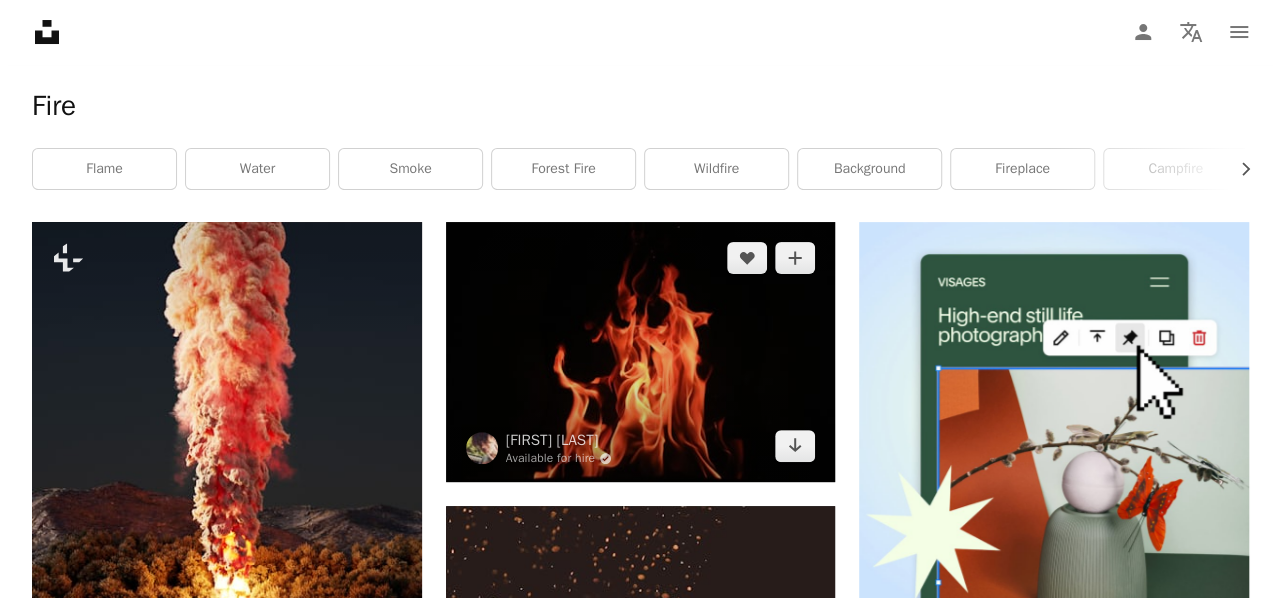 scroll, scrollTop: 133, scrollLeft: 0, axis: vertical 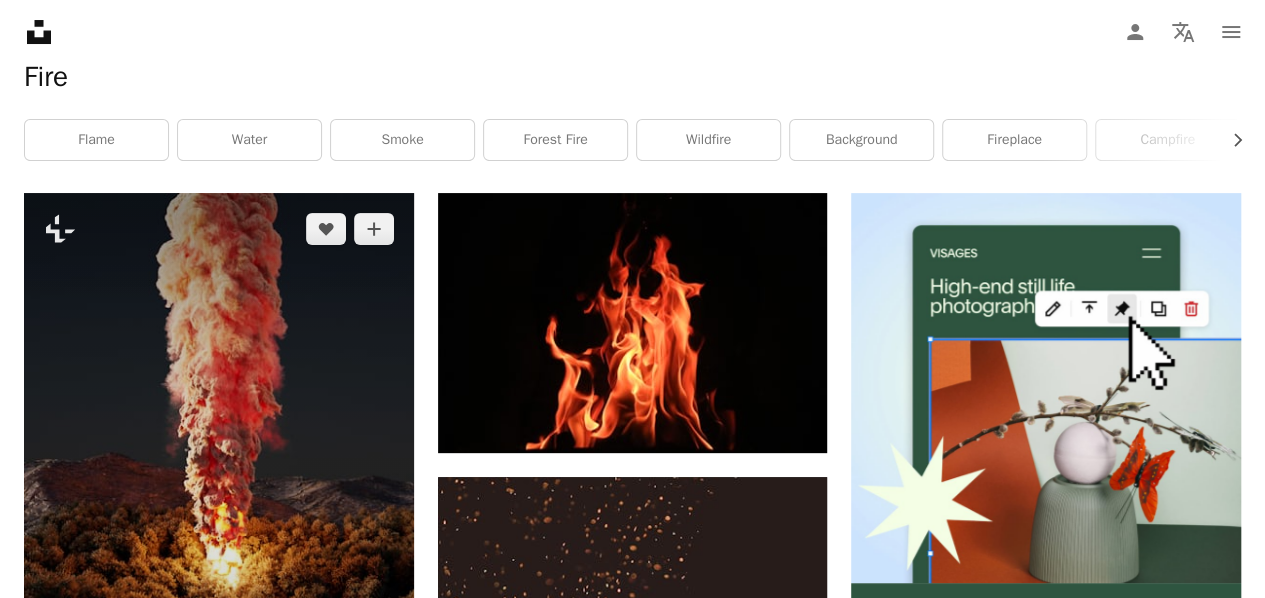 click at bounding box center [219, 492] 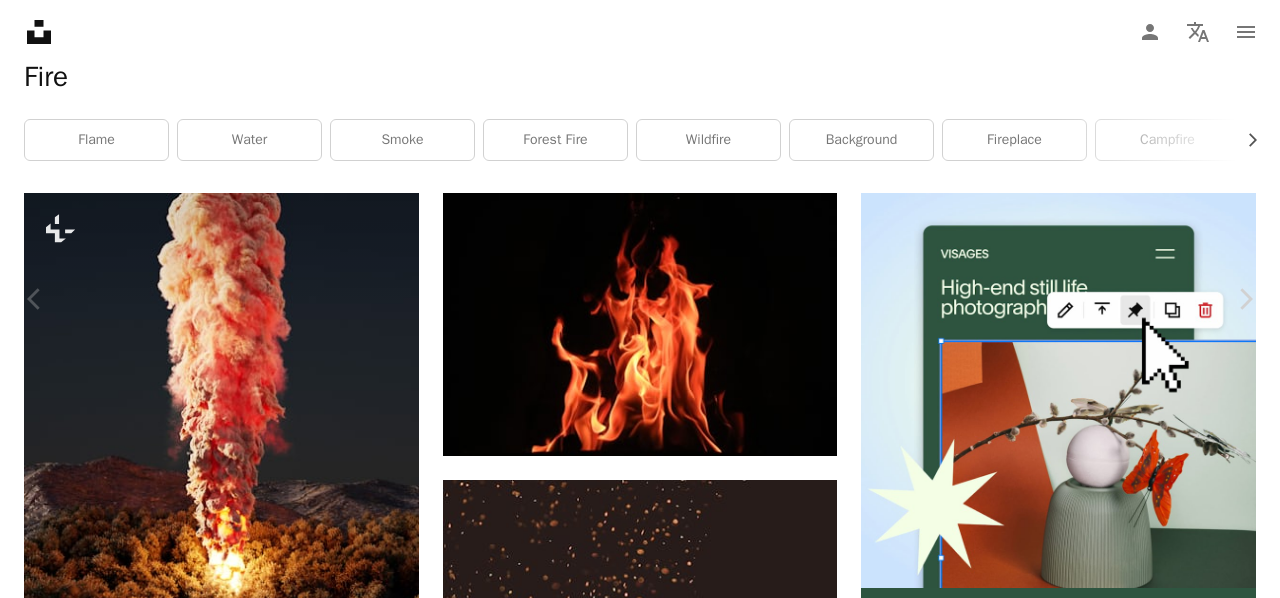 scroll, scrollTop: 7737, scrollLeft: 0, axis: vertical 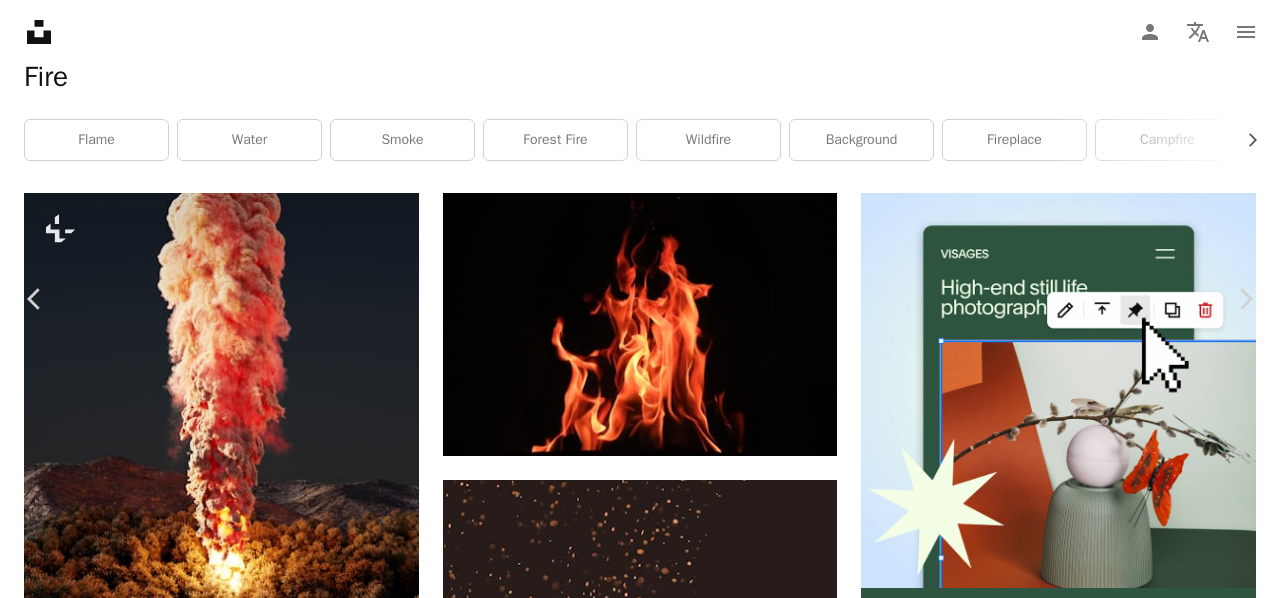 click on "An X shape" at bounding box center [20, 20] 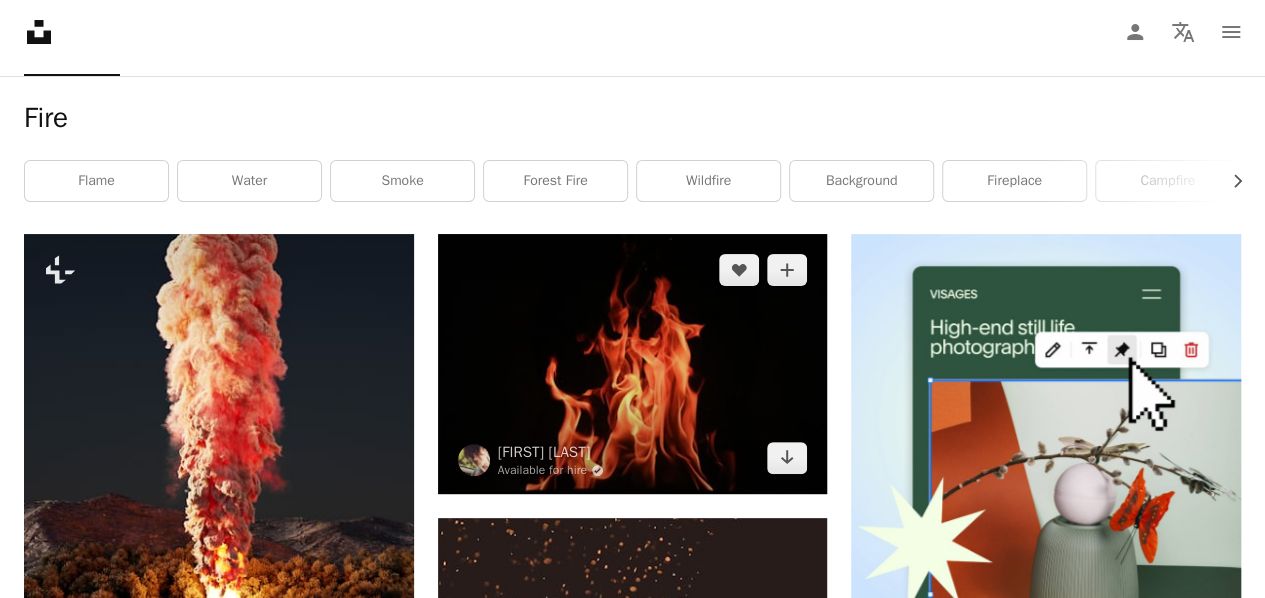 scroll, scrollTop: 0, scrollLeft: 0, axis: both 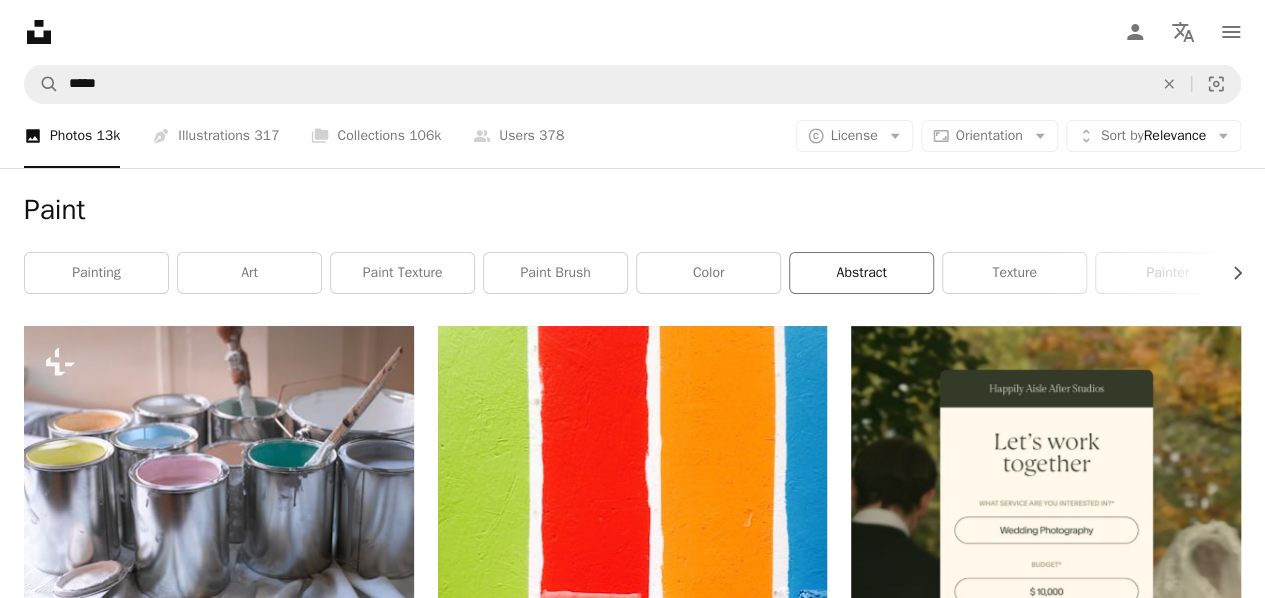 click on "abstract" at bounding box center (861, 273) 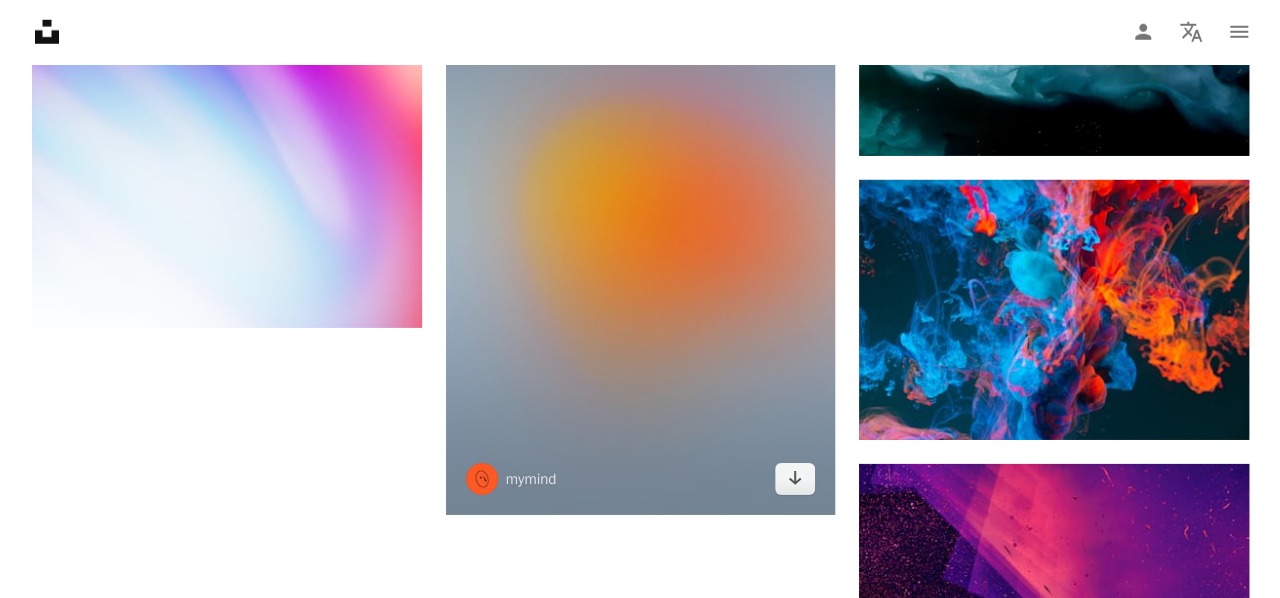 scroll, scrollTop: 3333, scrollLeft: 0, axis: vertical 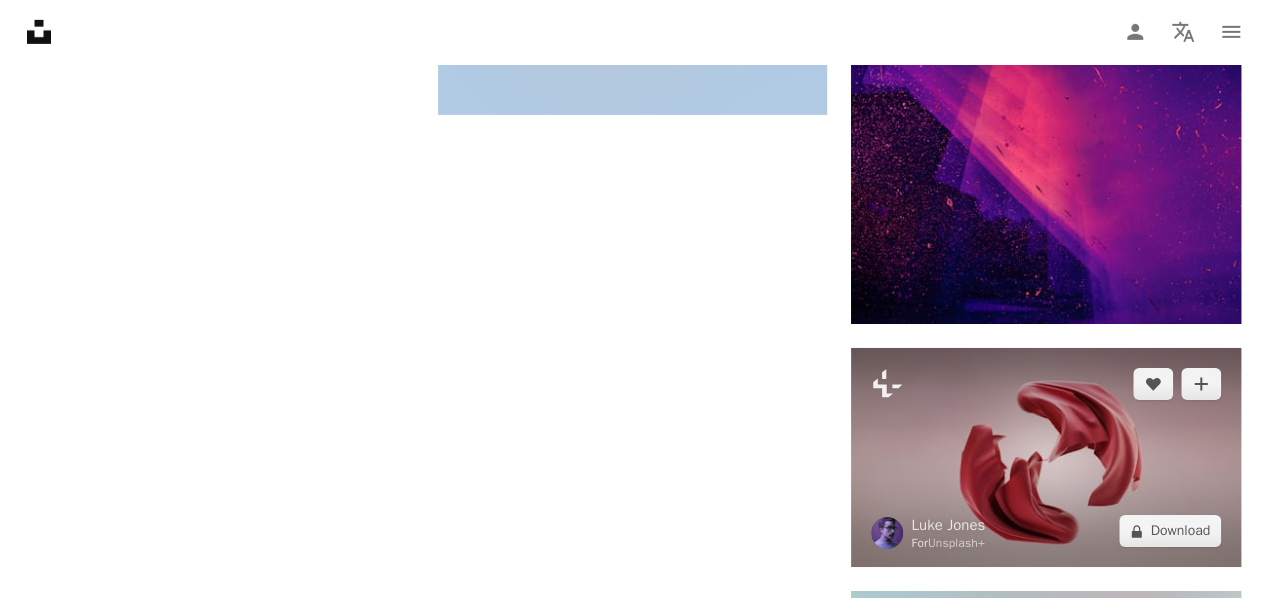 click at bounding box center (1046, 457) 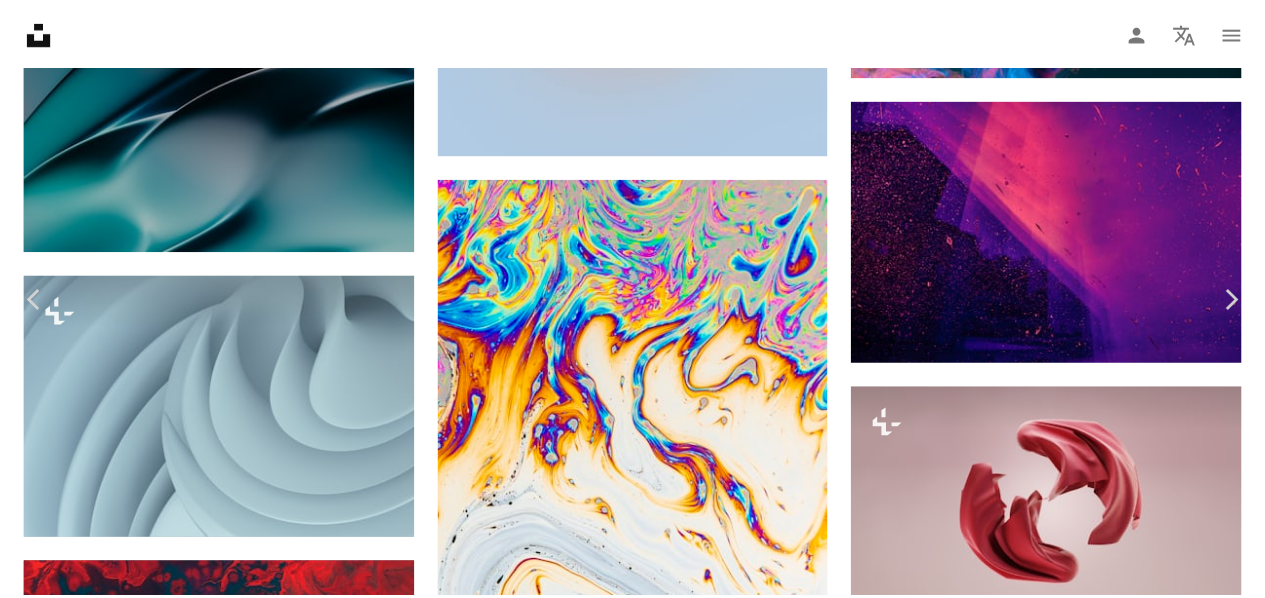 scroll, scrollTop: 5278, scrollLeft: 0, axis: vertical 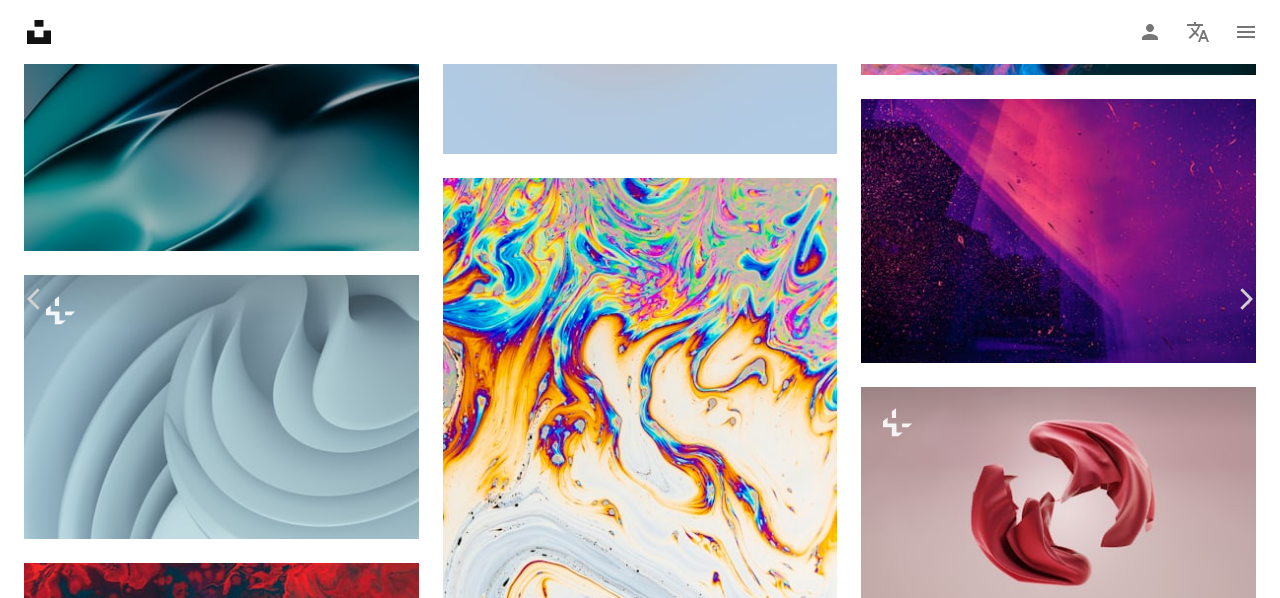 click on "An X shape" at bounding box center (20, 20) 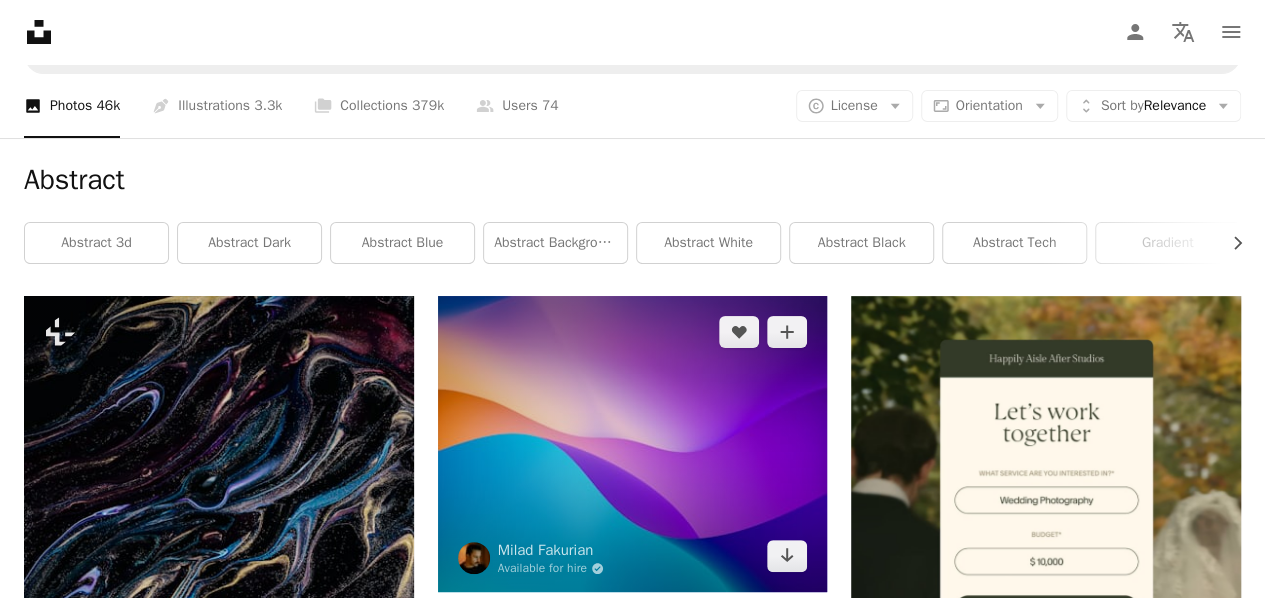 scroll, scrollTop: 0, scrollLeft: 0, axis: both 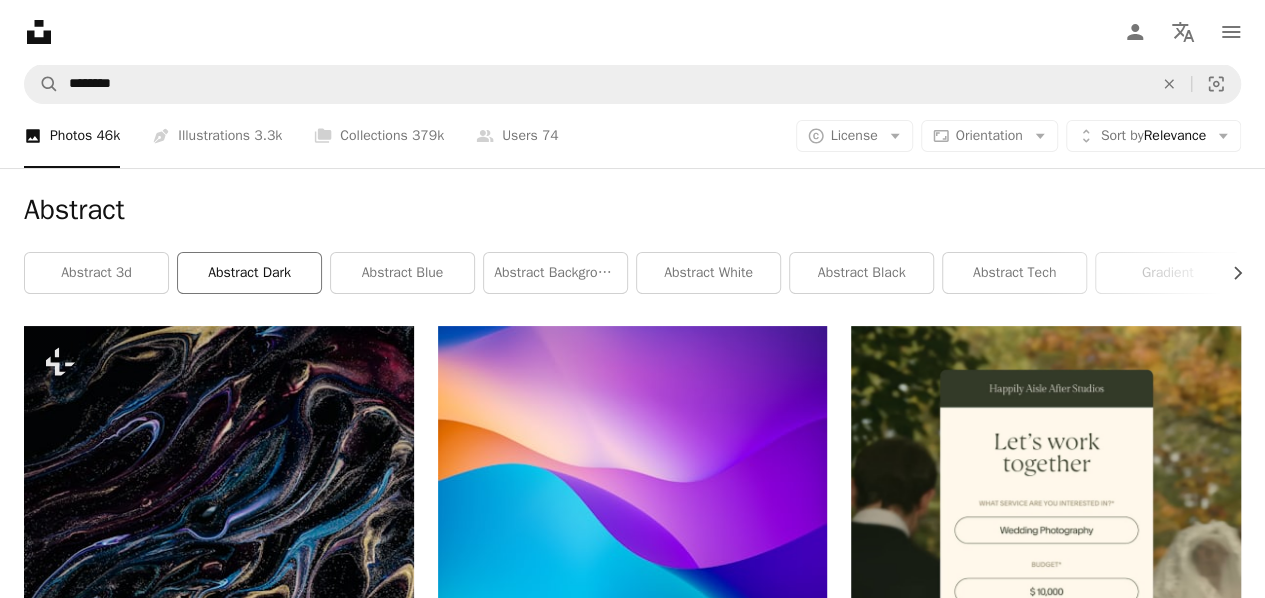 click on "abstract dark" at bounding box center [249, 273] 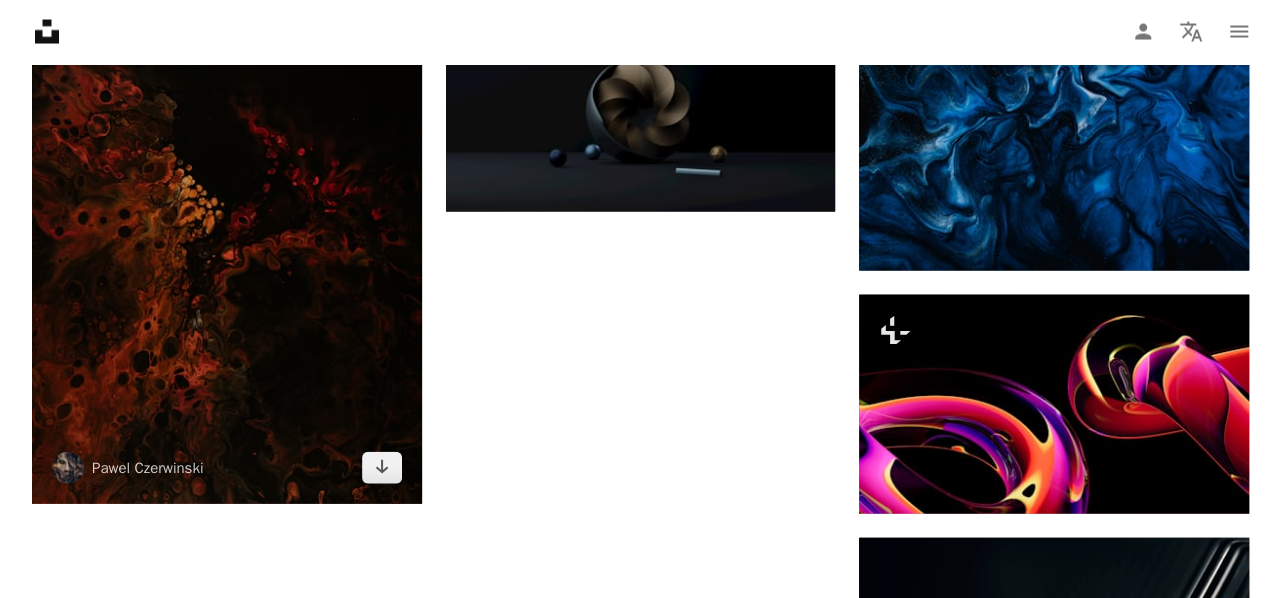 scroll, scrollTop: 2000, scrollLeft: 0, axis: vertical 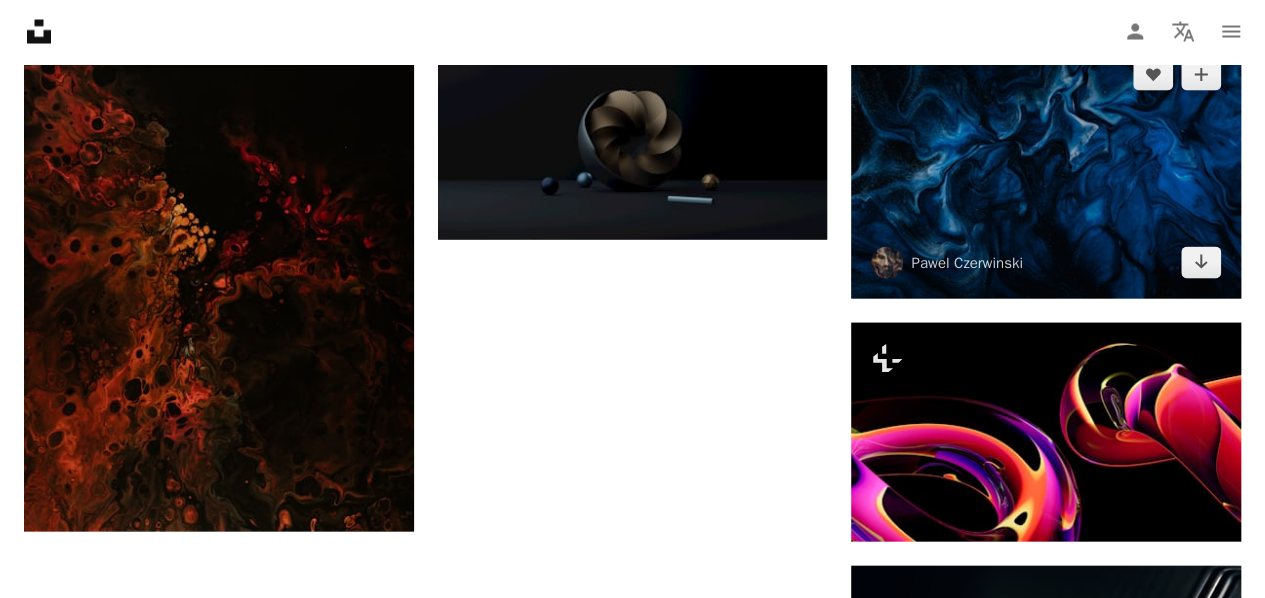 click at bounding box center [1046, 169] 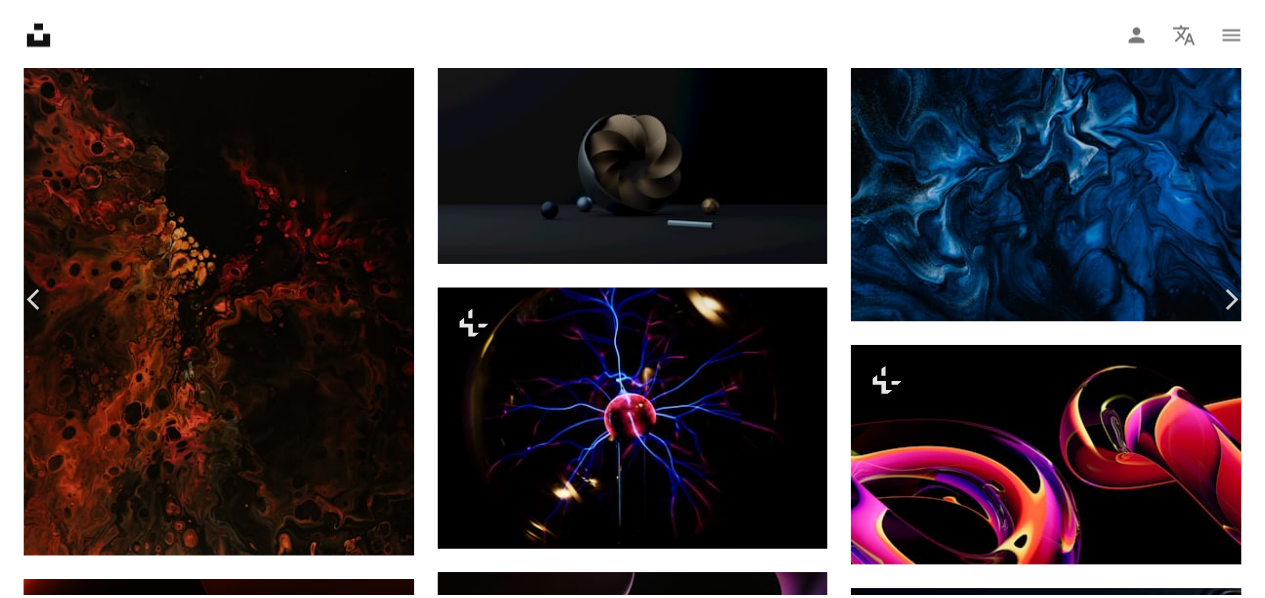 scroll, scrollTop: 2400, scrollLeft: 0, axis: vertical 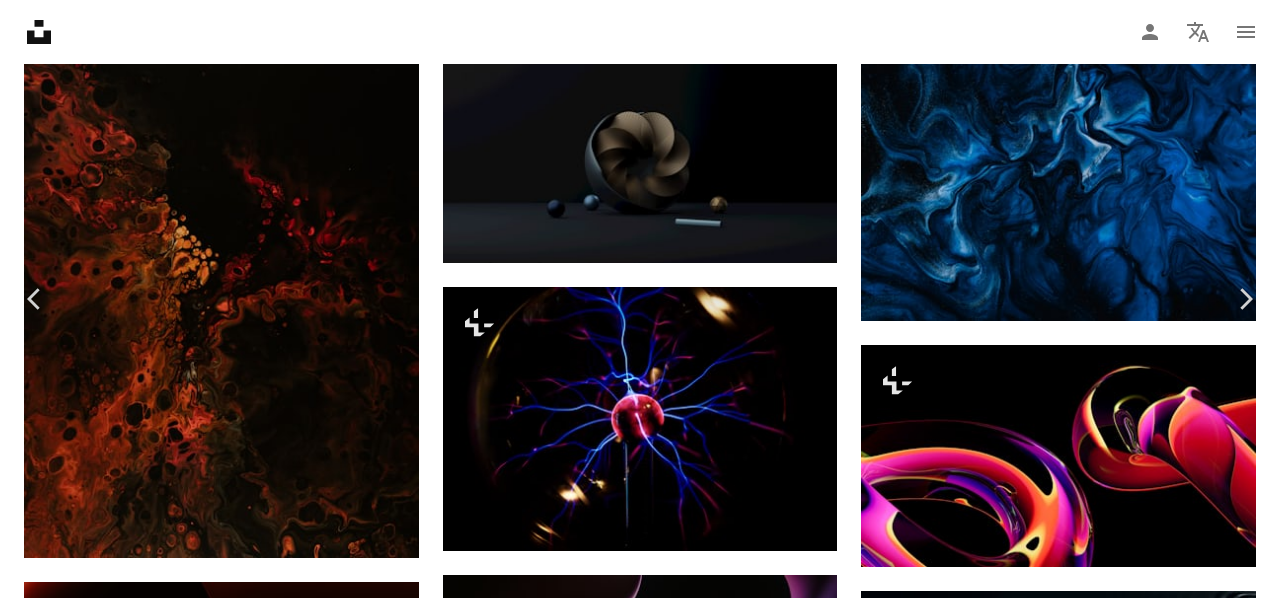 click on "An X shape" at bounding box center [20, 20] 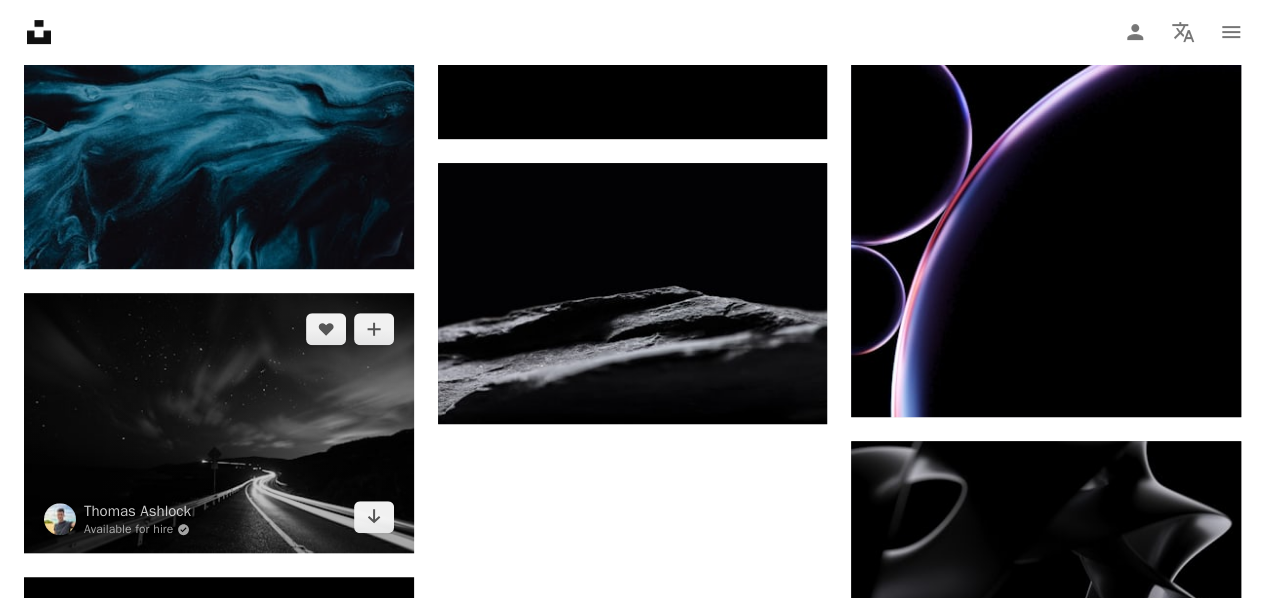 scroll, scrollTop: 4266, scrollLeft: 0, axis: vertical 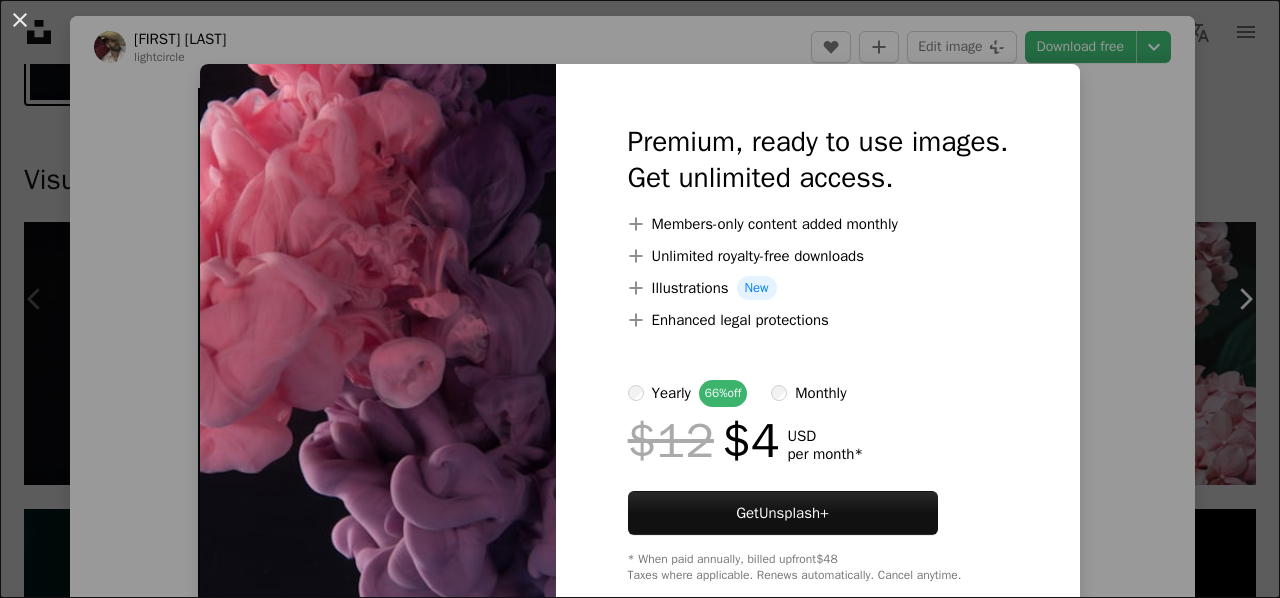 click on "An X shape Premium, ready to use images. Get unlimited access. A plus sign Members-only content added monthly A plus sign Unlimited royalty-free downloads A plus sign Illustrations  New A plus sign Enhanced legal protections yearly 66%  off monthly $12   $4 USD per month * Get  Unsplash+ * When paid annually, billed upfront  $48 Taxes where applicable. Renews automatically. Cancel anytime." at bounding box center (640, 299) 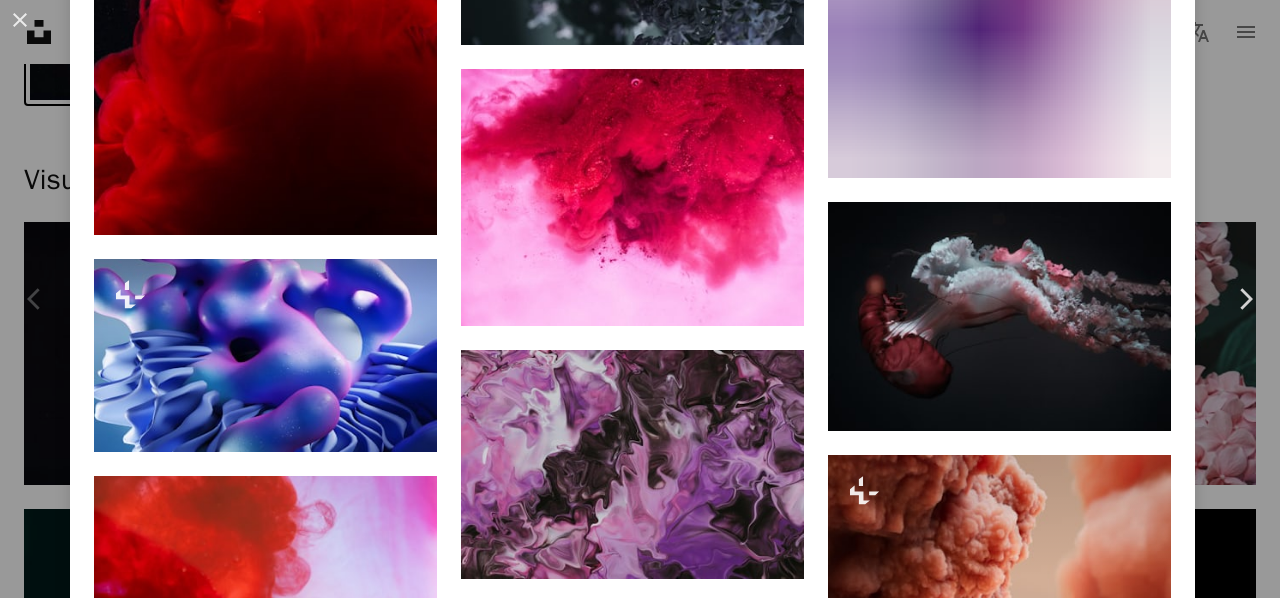 scroll, scrollTop: 8265, scrollLeft: 0, axis: vertical 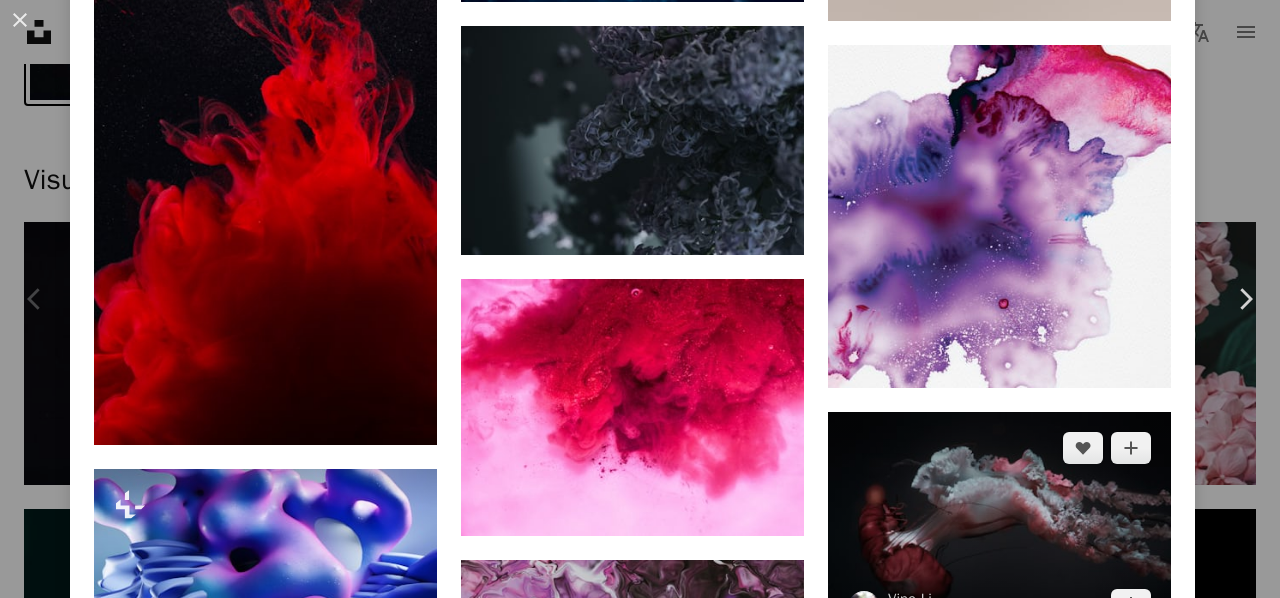 click at bounding box center [999, 526] 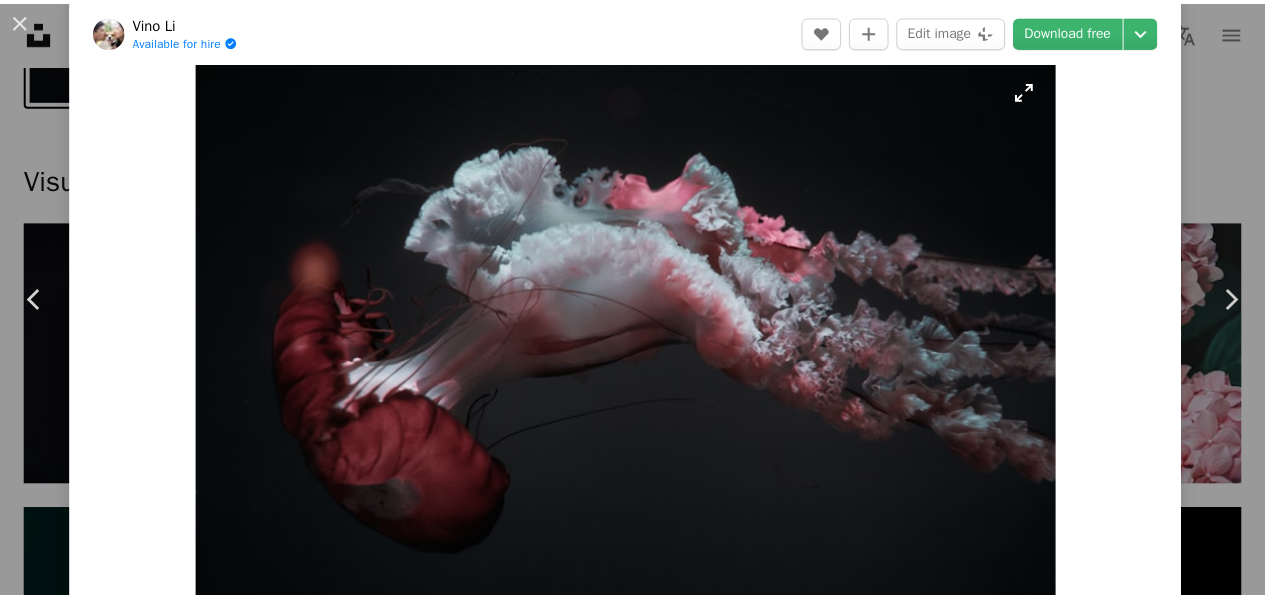 scroll, scrollTop: 0, scrollLeft: 0, axis: both 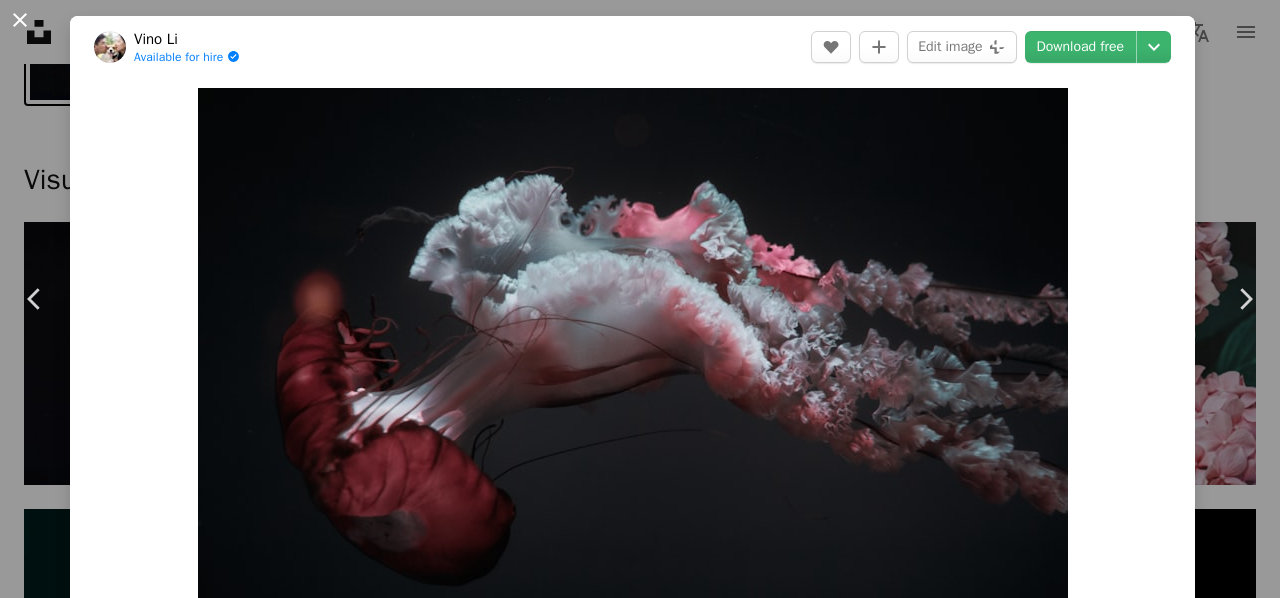 click on "An X shape" at bounding box center (20, 20) 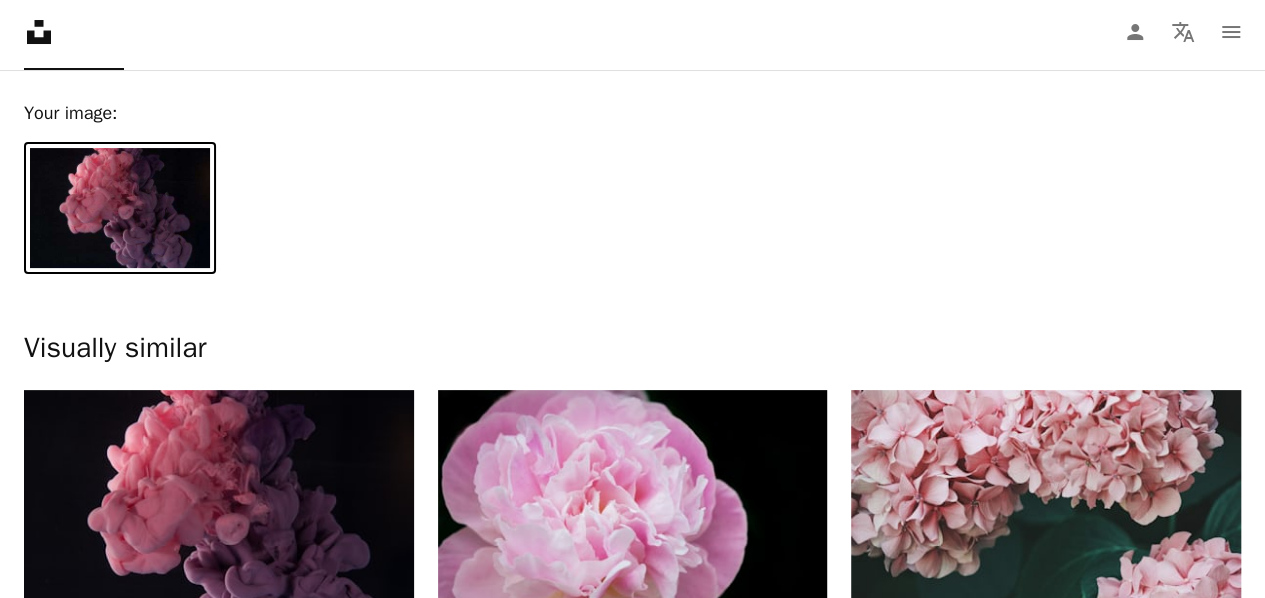 scroll, scrollTop: 0, scrollLeft: 0, axis: both 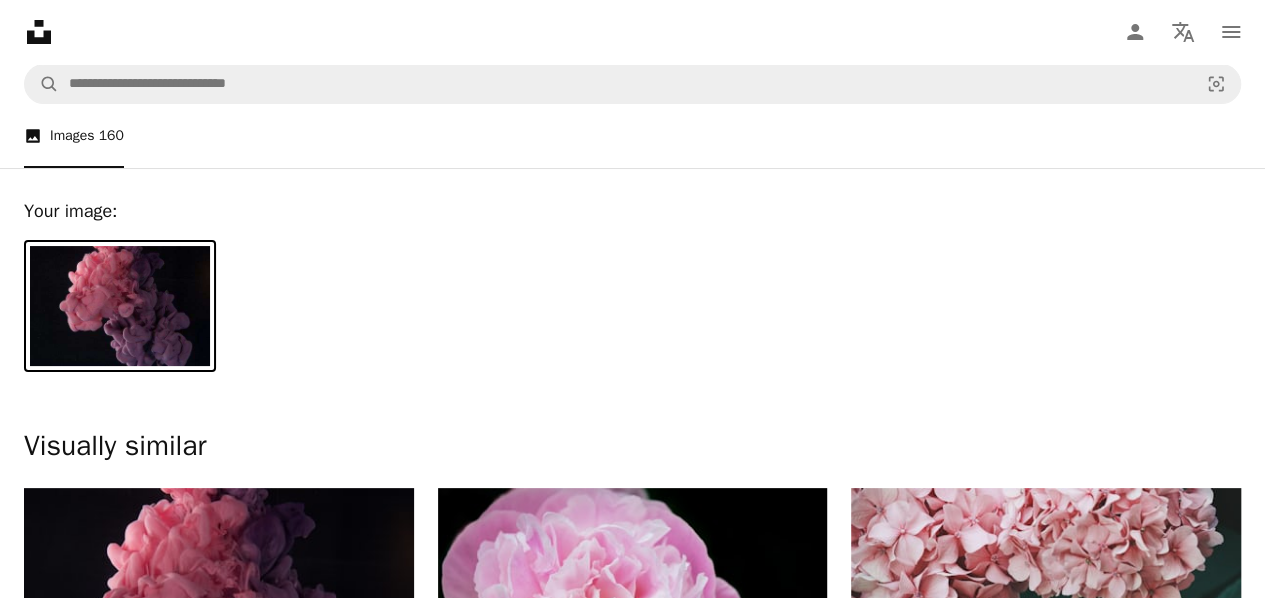 click at bounding box center [120, 306] 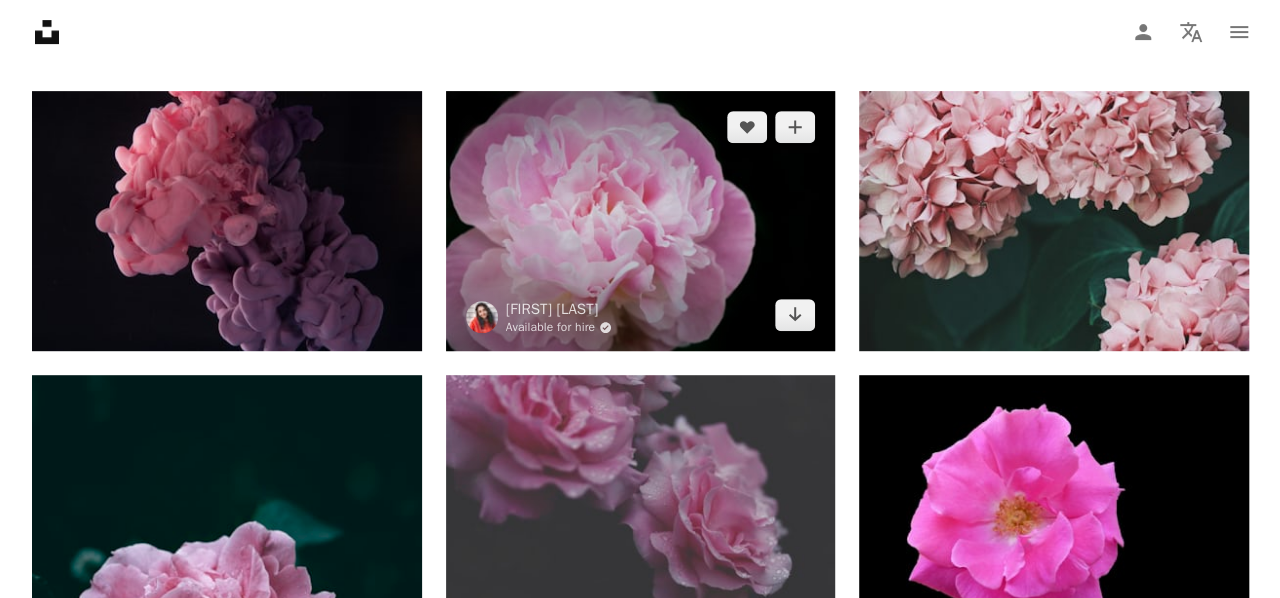 scroll, scrollTop: 400, scrollLeft: 0, axis: vertical 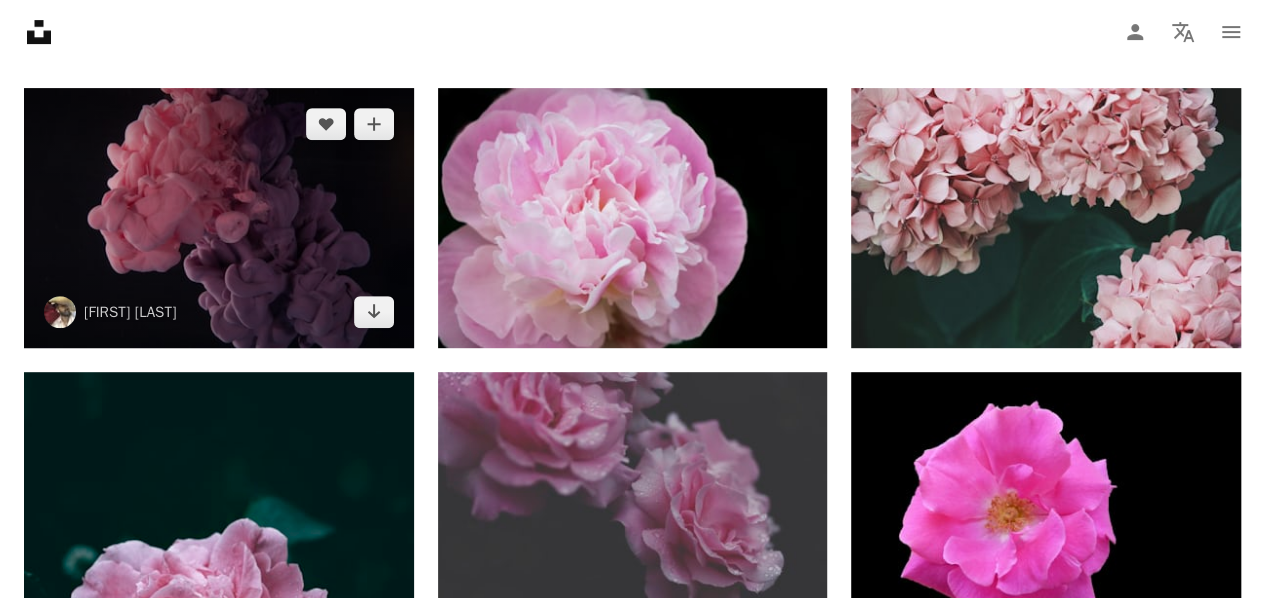 click at bounding box center [219, 218] 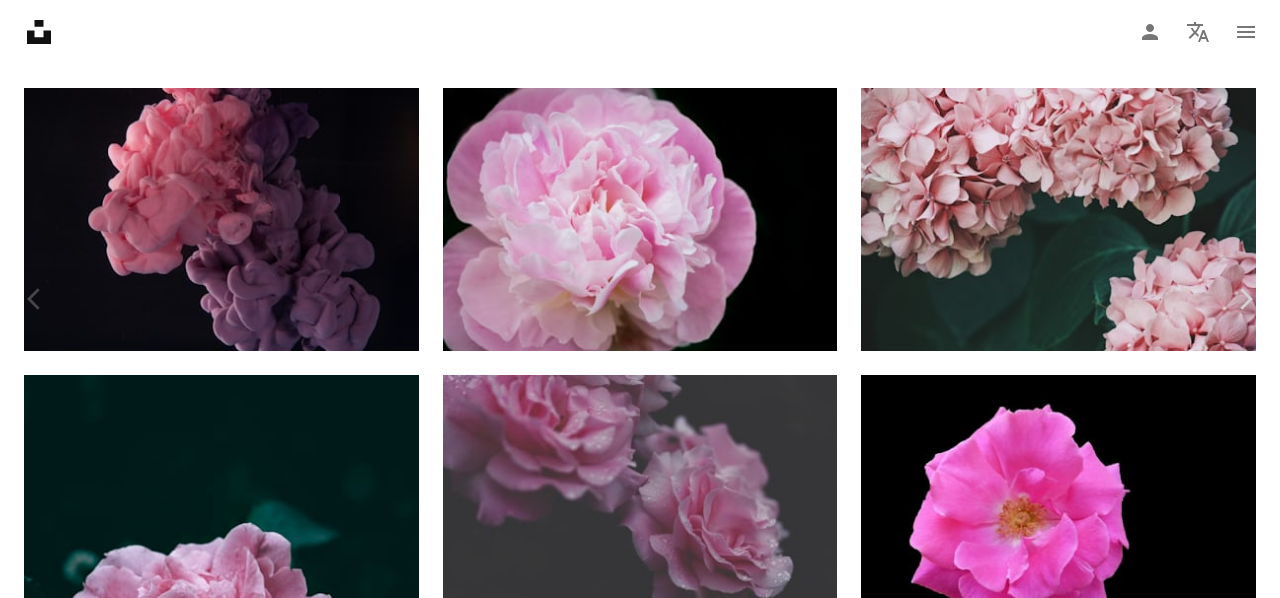 scroll, scrollTop: 933, scrollLeft: 0, axis: vertical 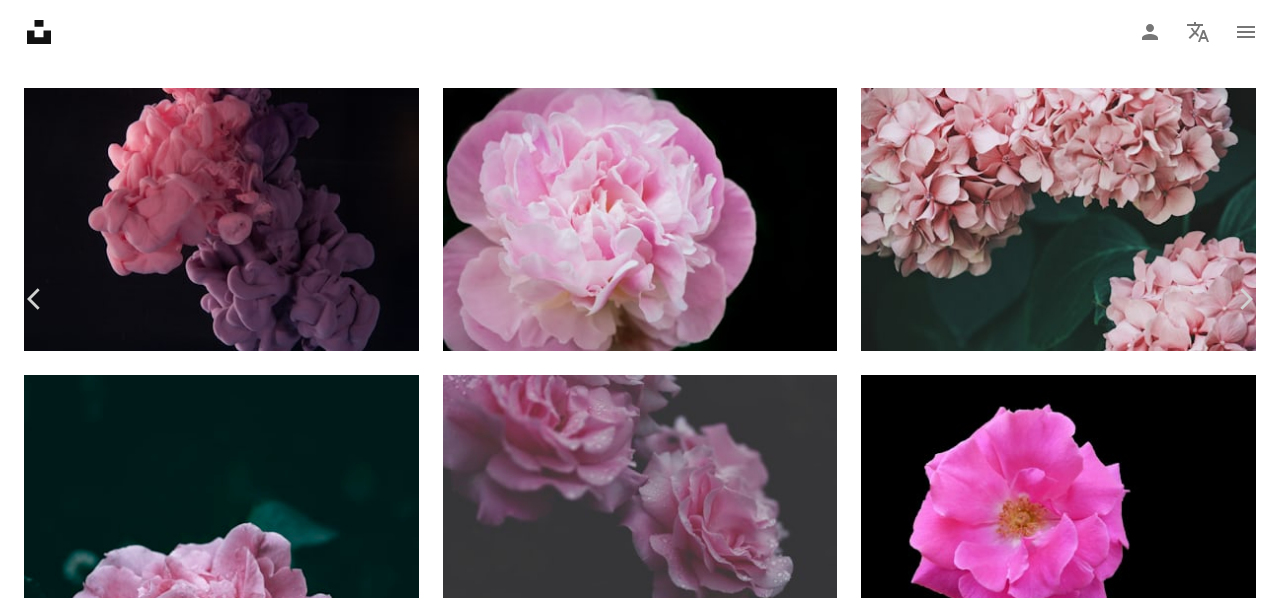 click at bounding box center (265, 6361) 